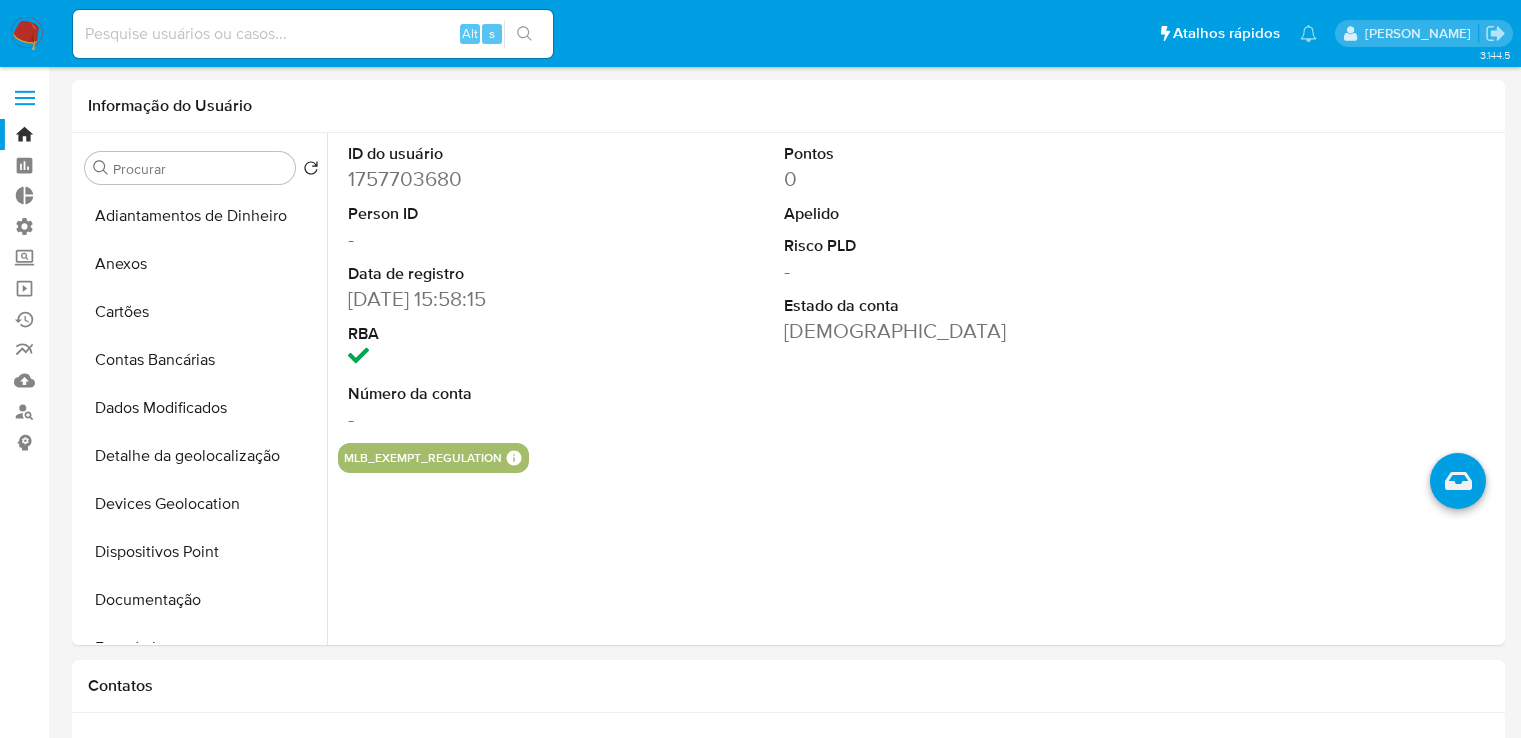 select on "10" 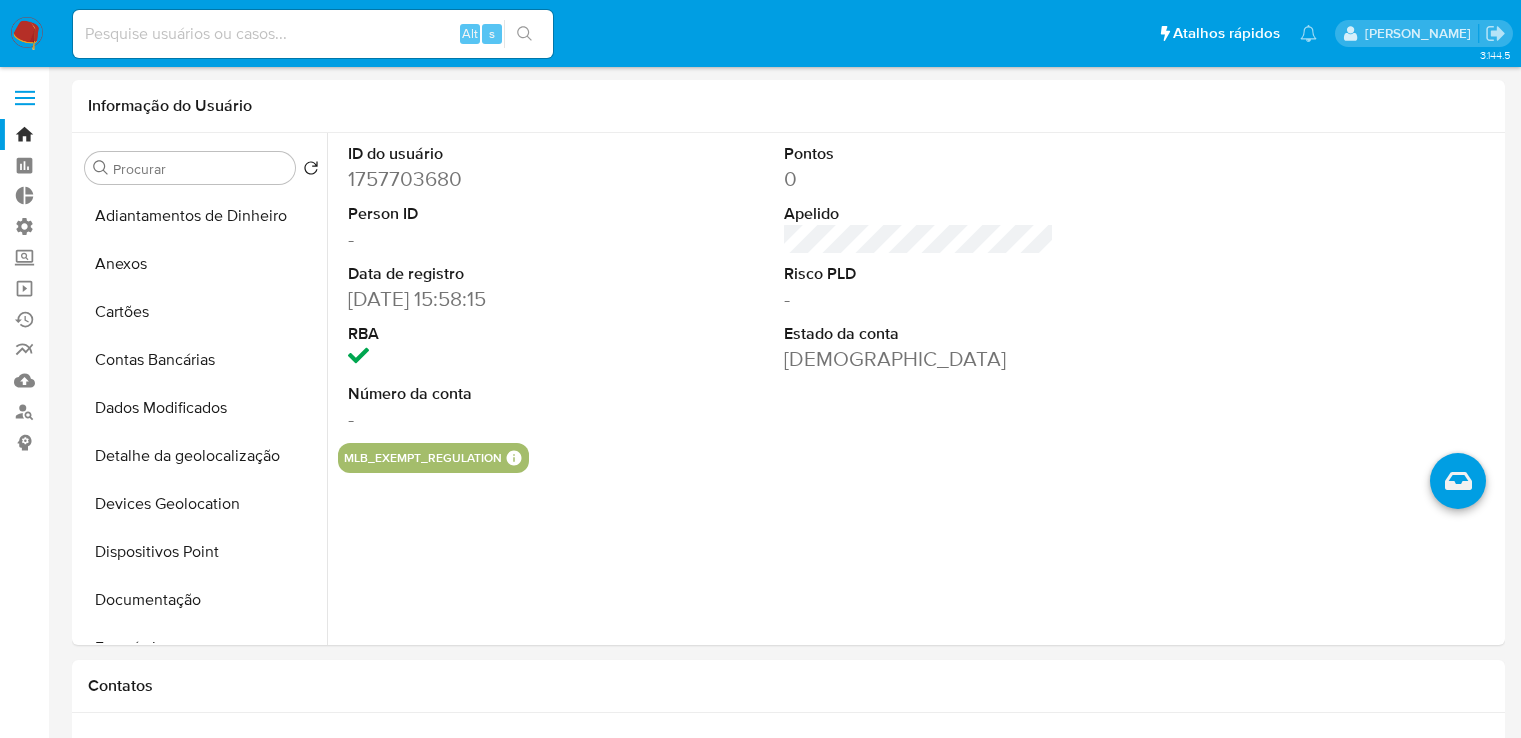 scroll, scrollTop: 0, scrollLeft: 0, axis: both 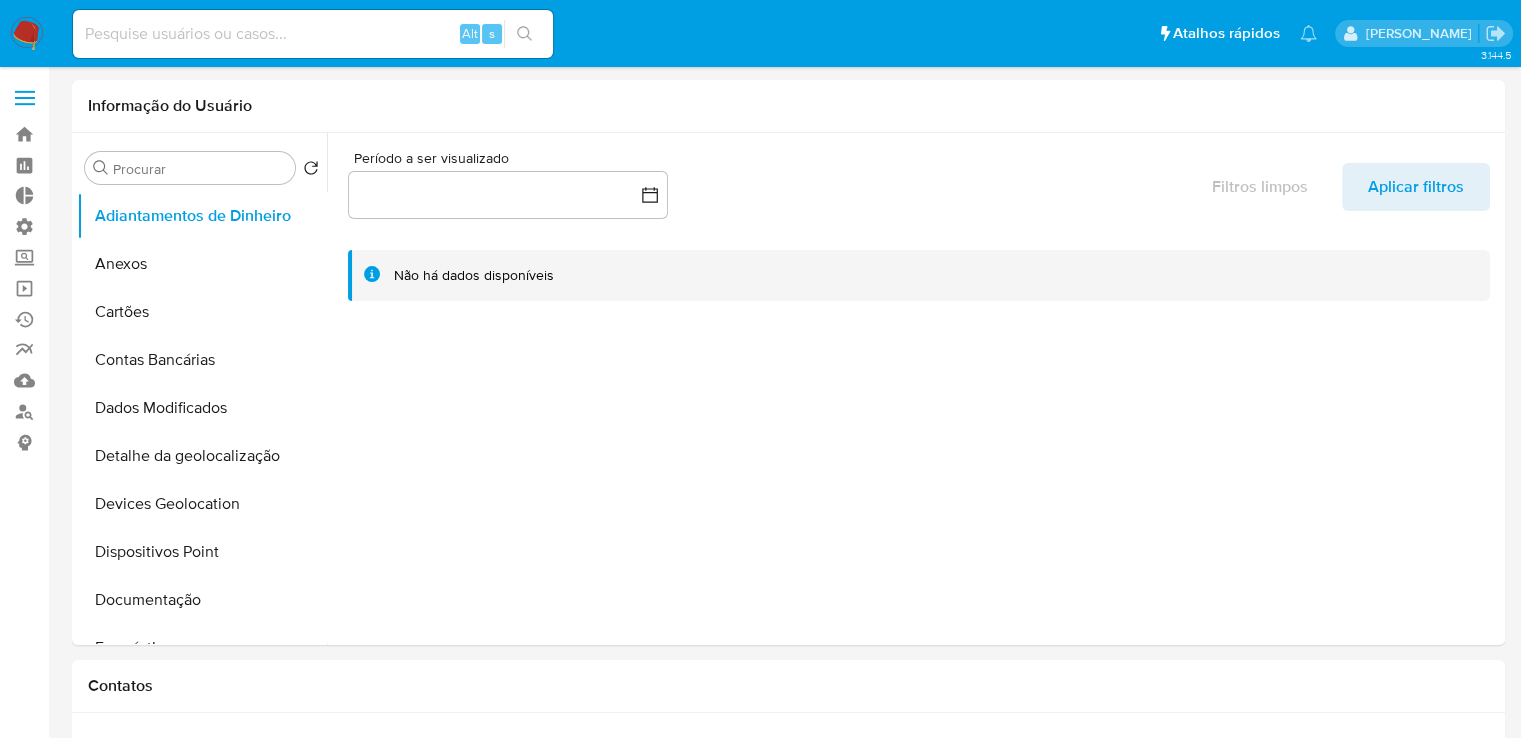 select on "10" 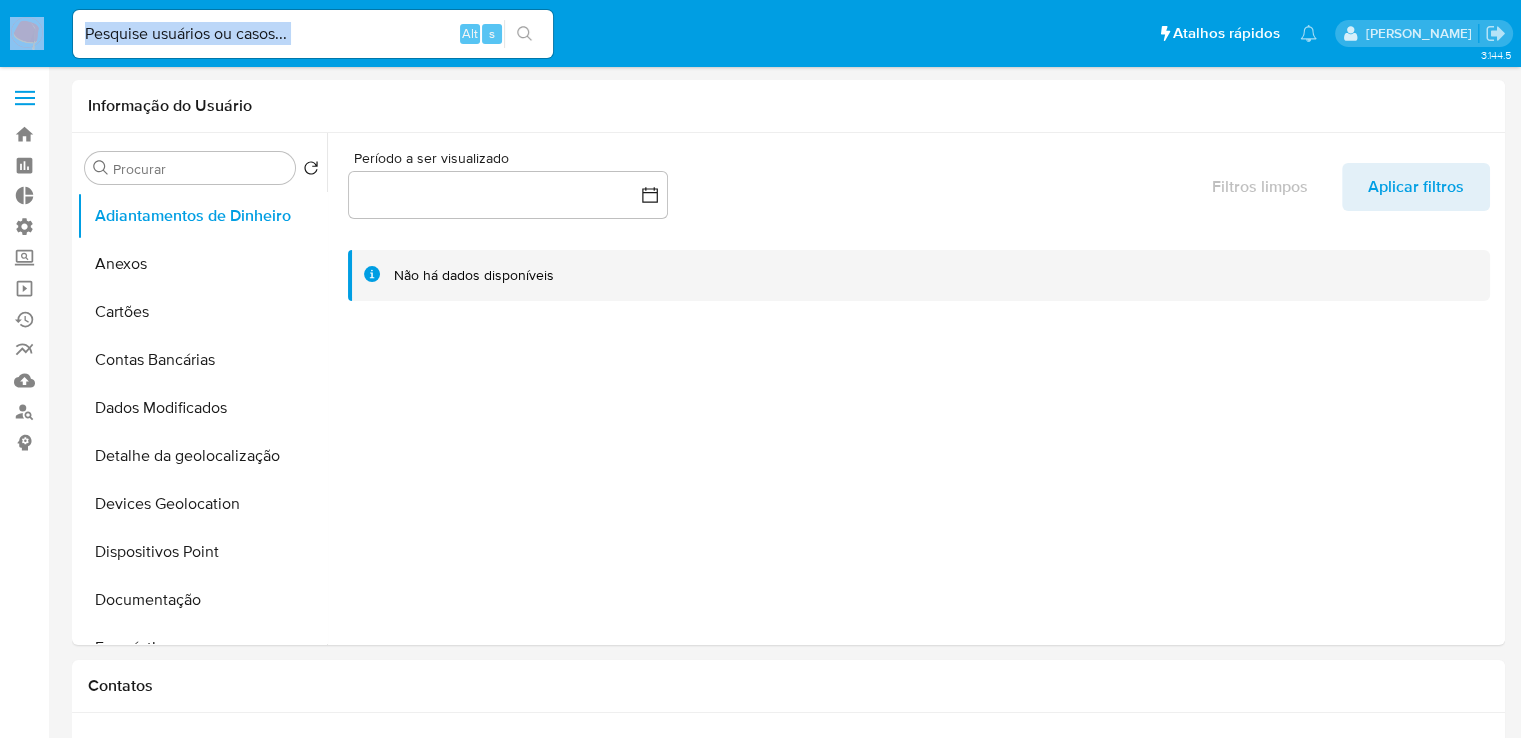 click on "Alt s" at bounding box center (313, 34) 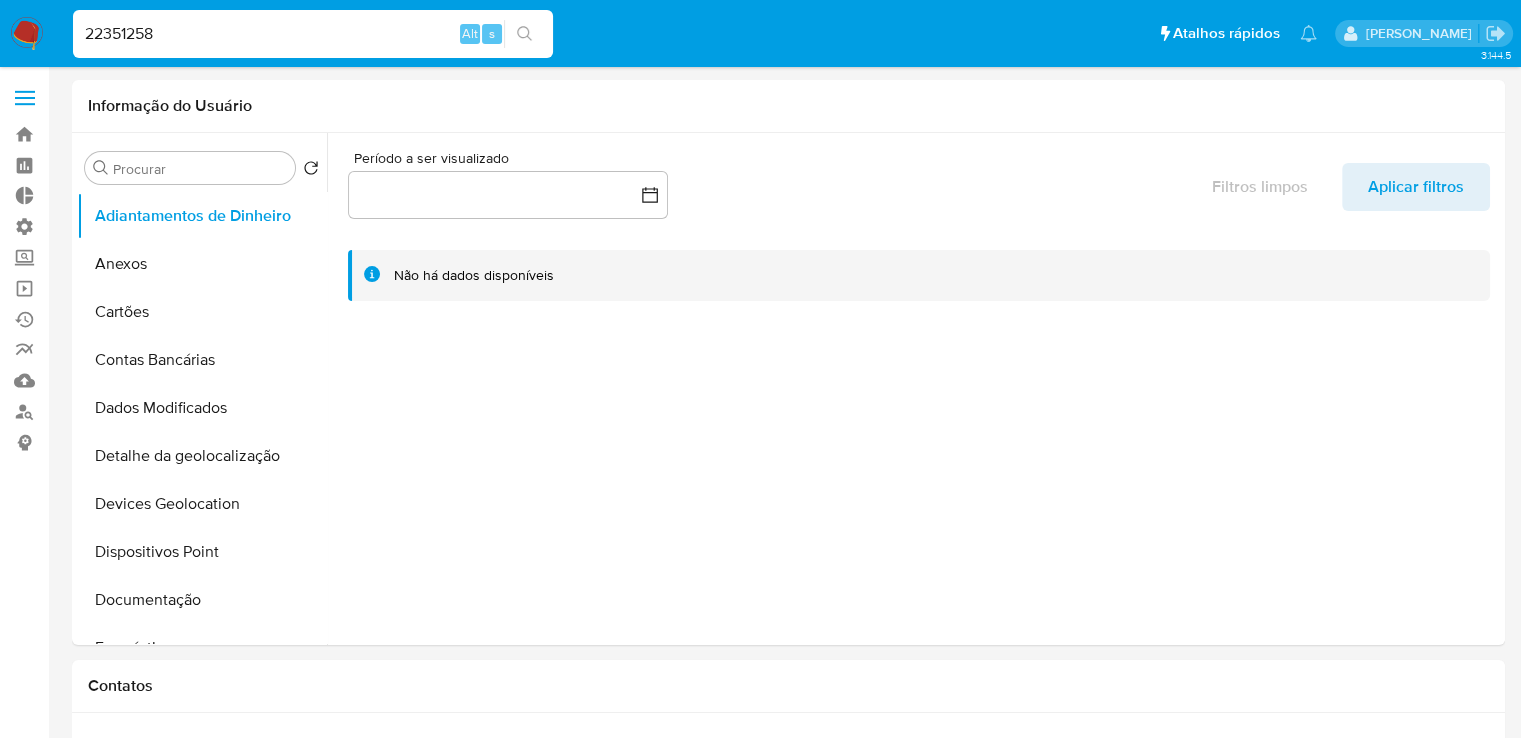 type on "22351258" 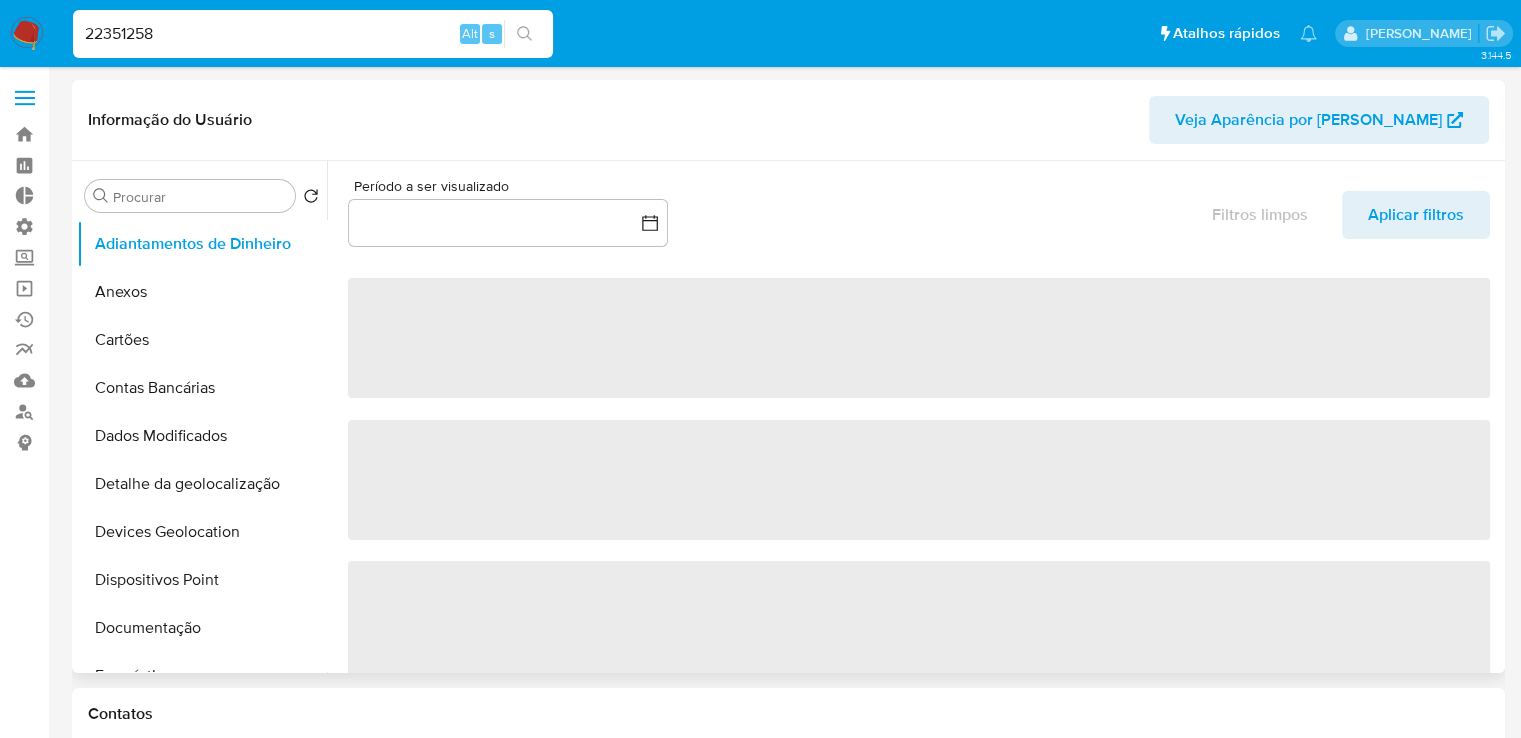 select on "10" 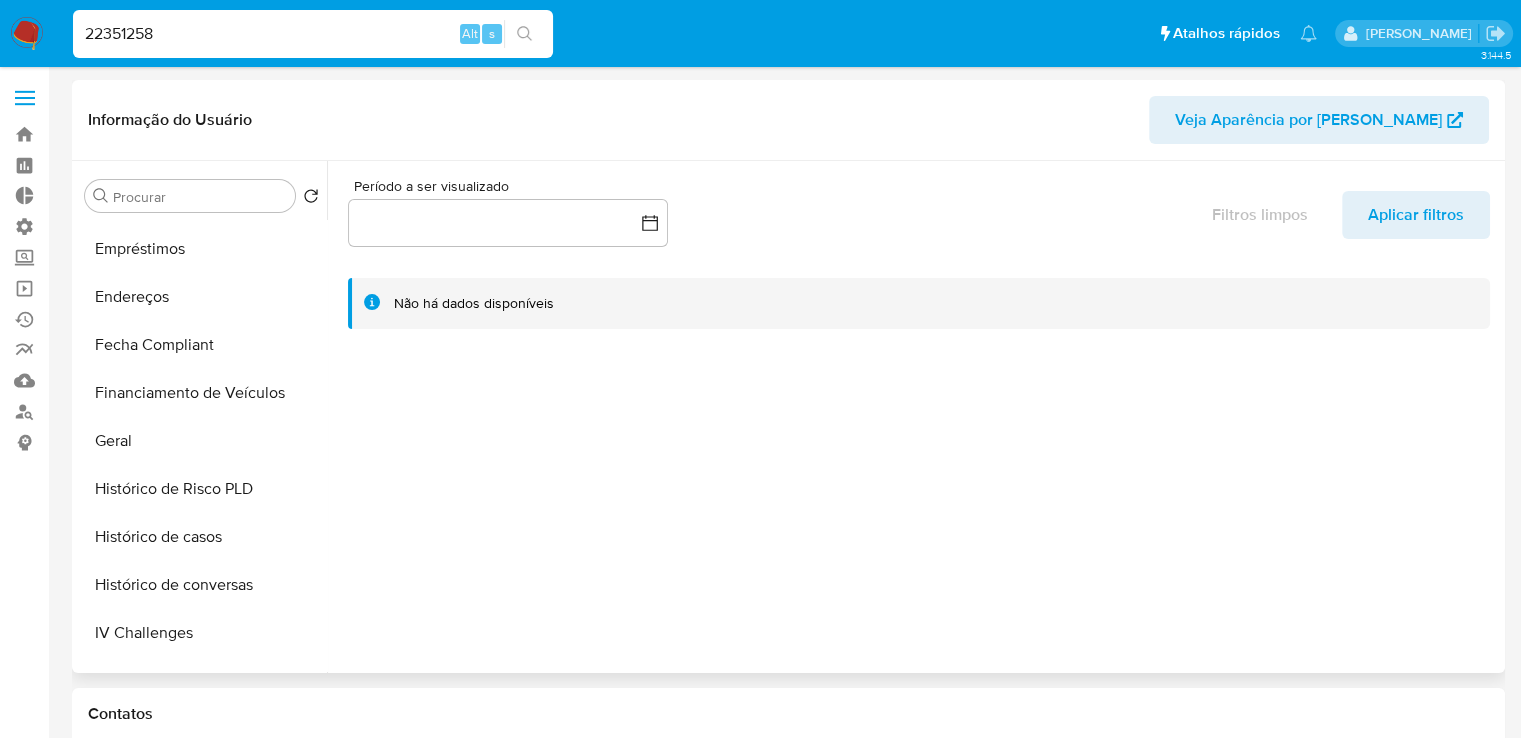 scroll, scrollTop: 844, scrollLeft: 0, axis: vertical 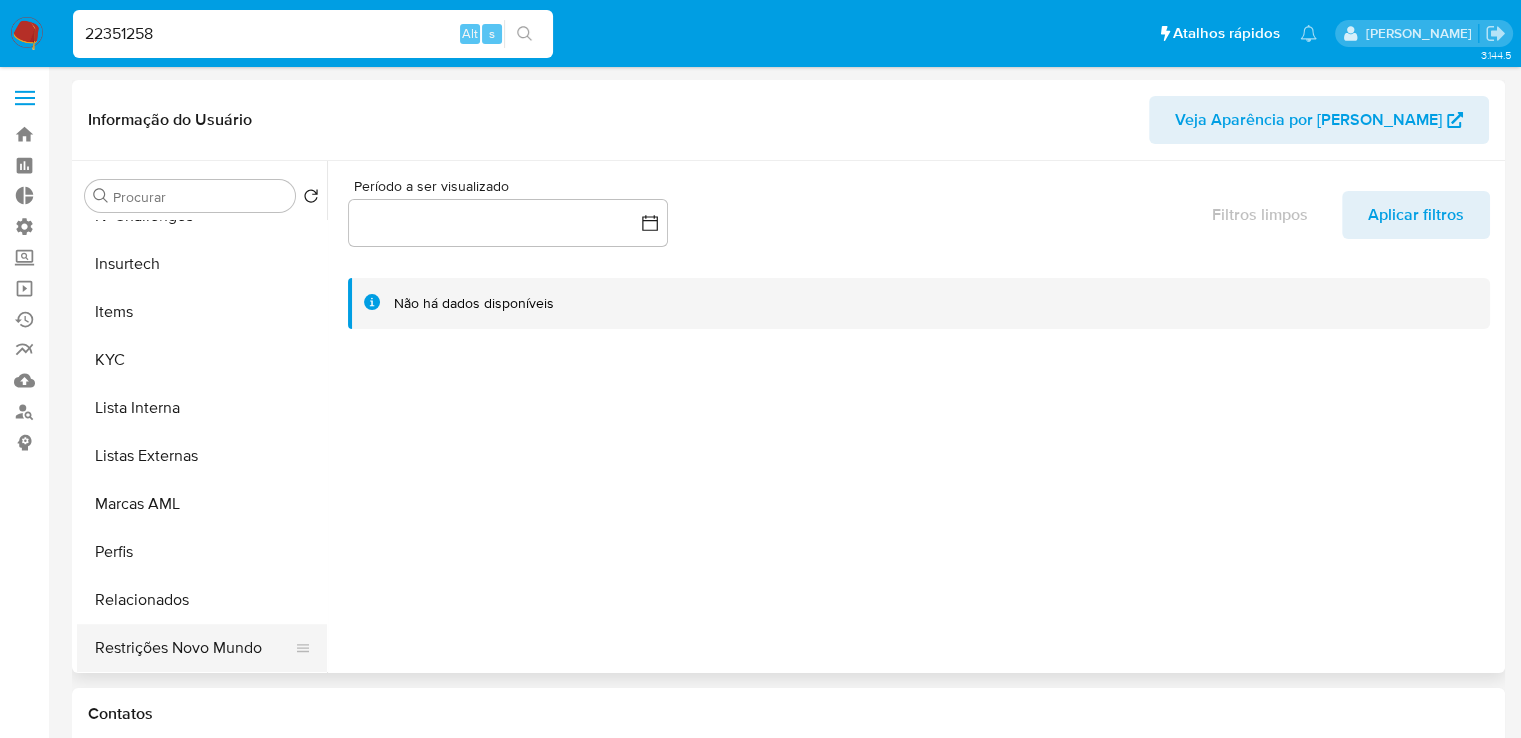 click on "Restrições Novo Mundo" at bounding box center (194, 648) 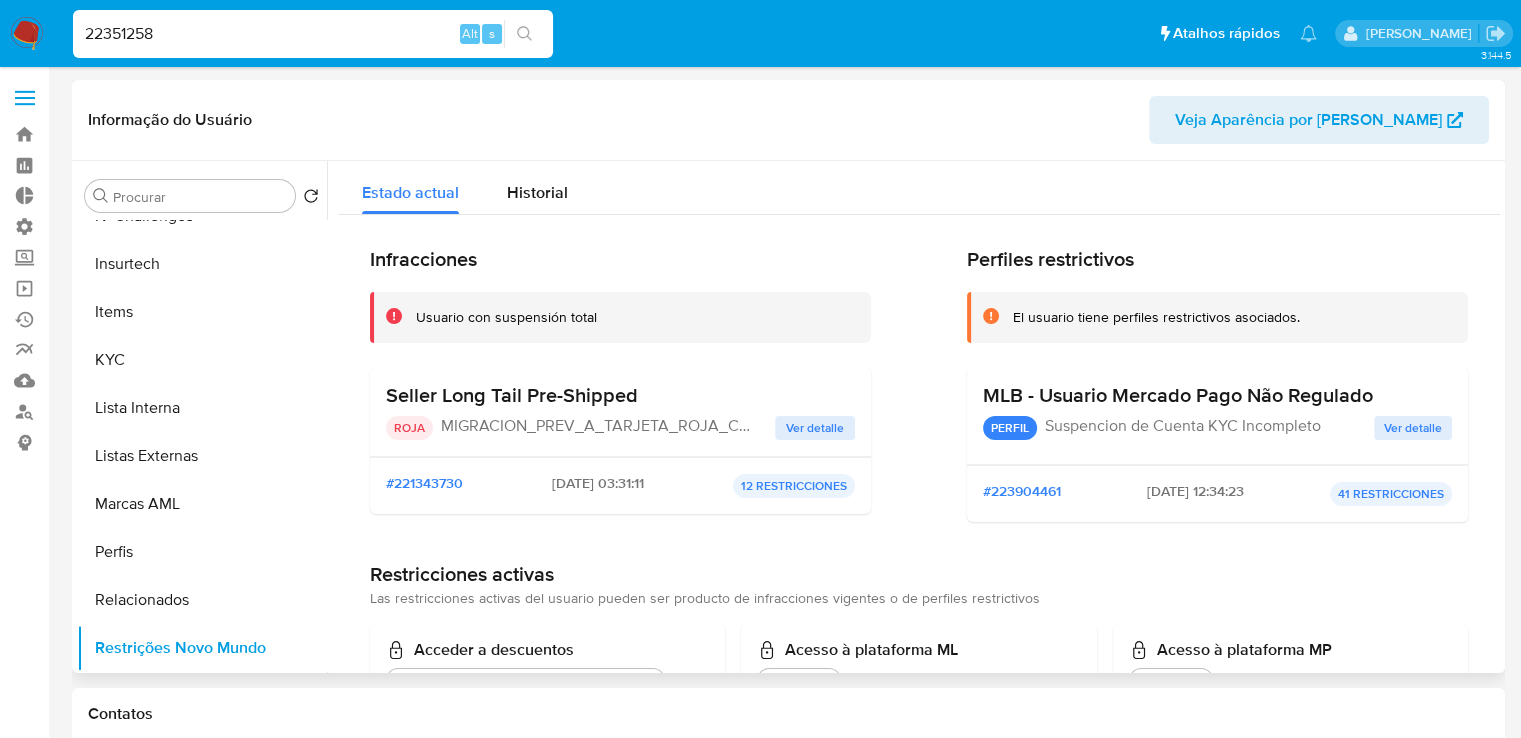 drag, startPoint x: 1043, startPoint y: 429, endPoint x: 1311, endPoint y: 416, distance: 268.31512 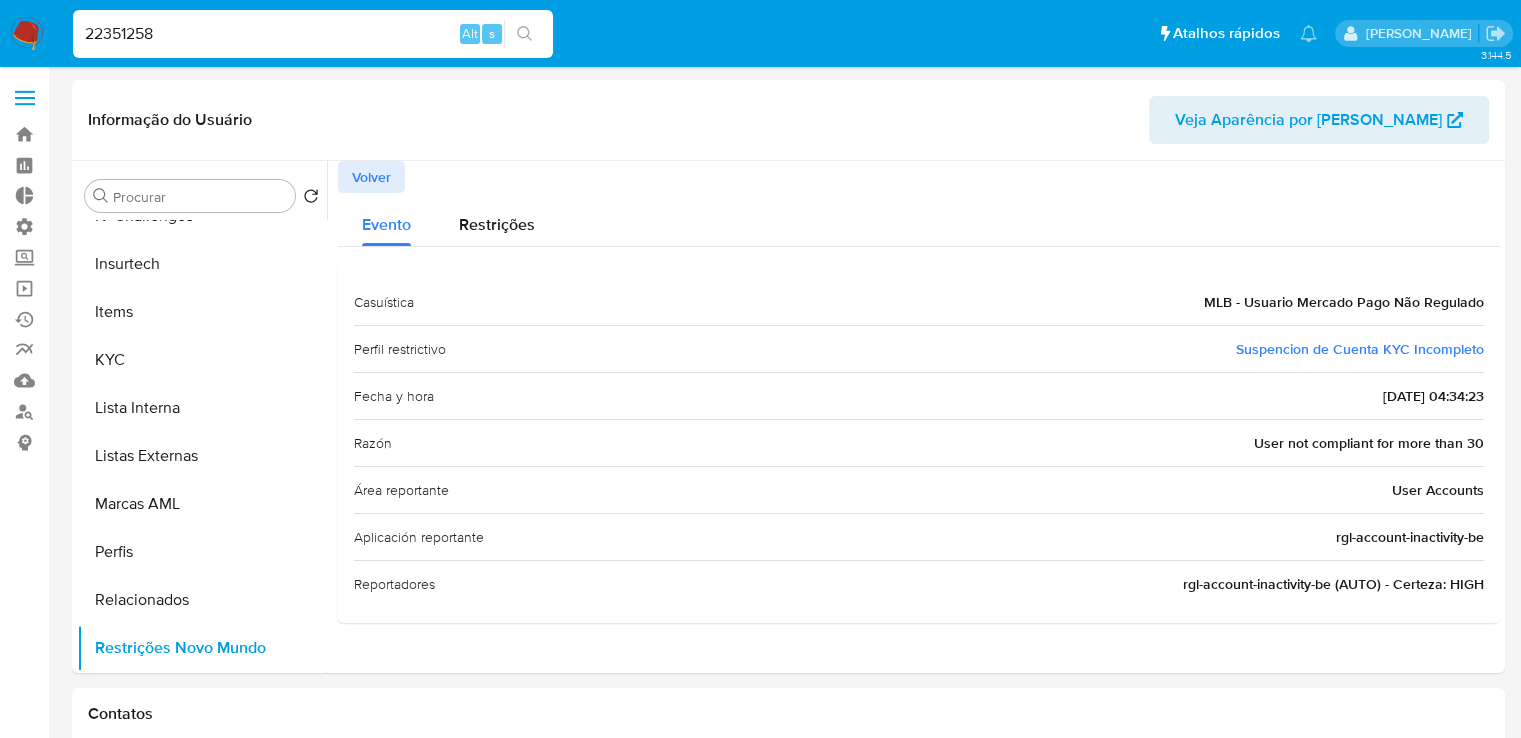 scroll, scrollTop: 5, scrollLeft: 0, axis: vertical 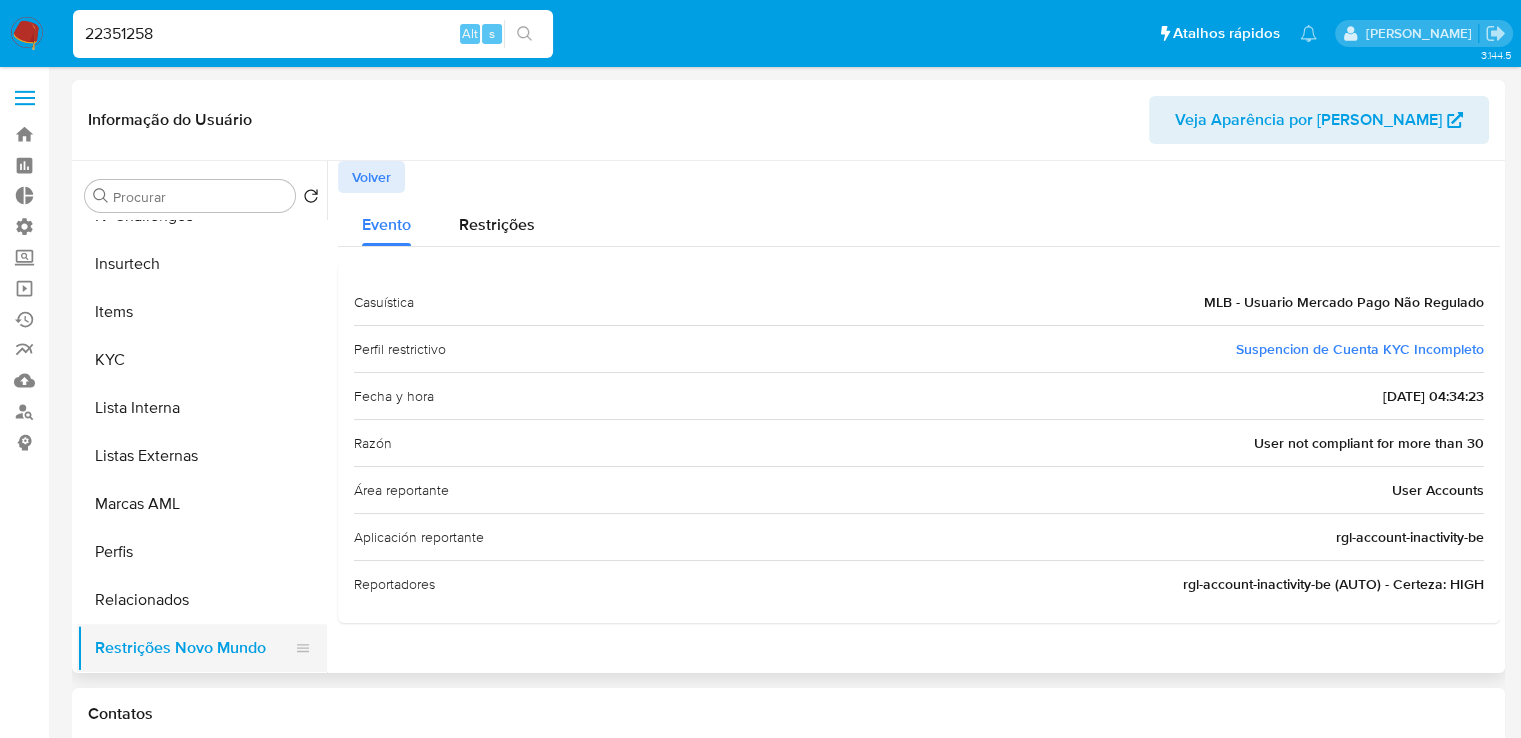 click on "Restrições Novo Mundo" at bounding box center (194, 648) 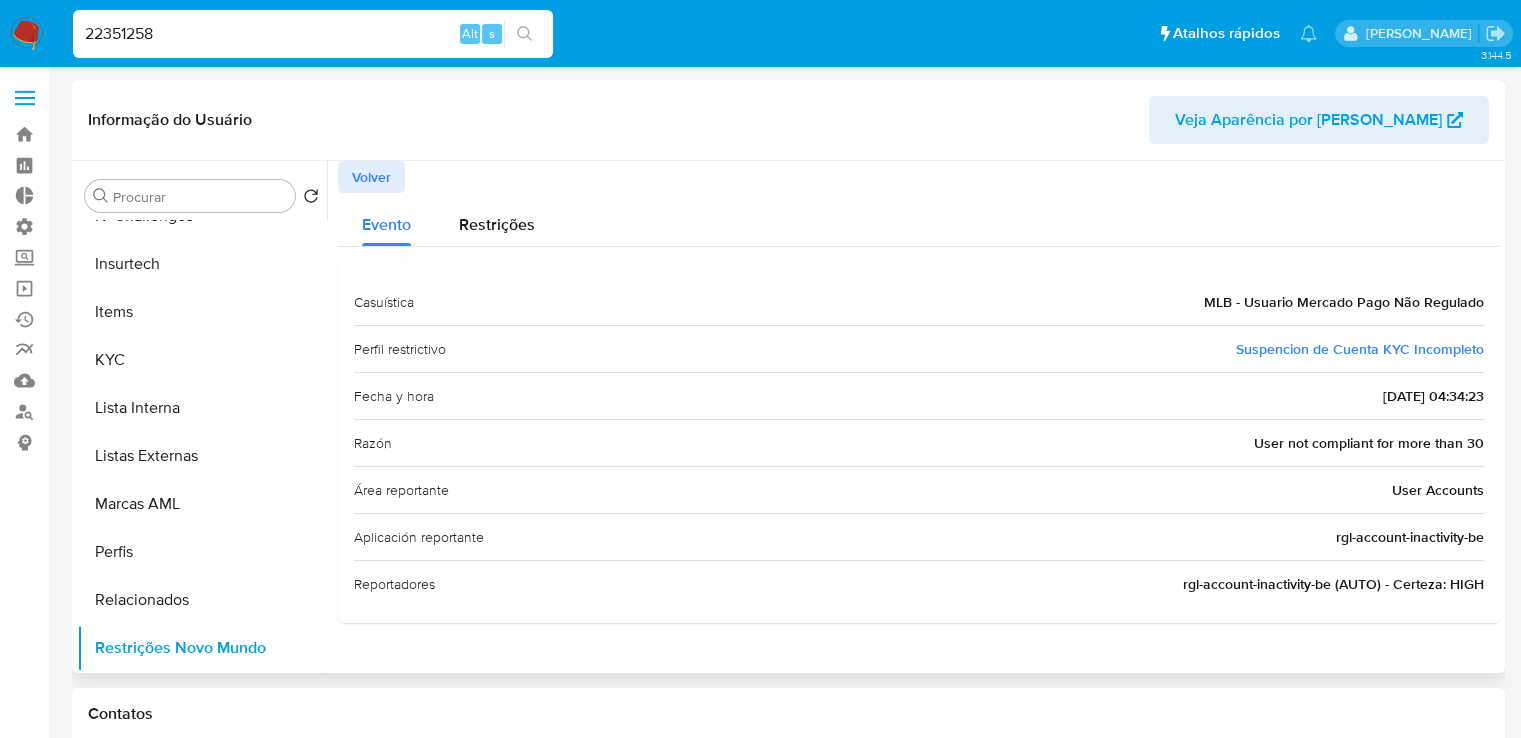 click on "Volver" at bounding box center (371, 177) 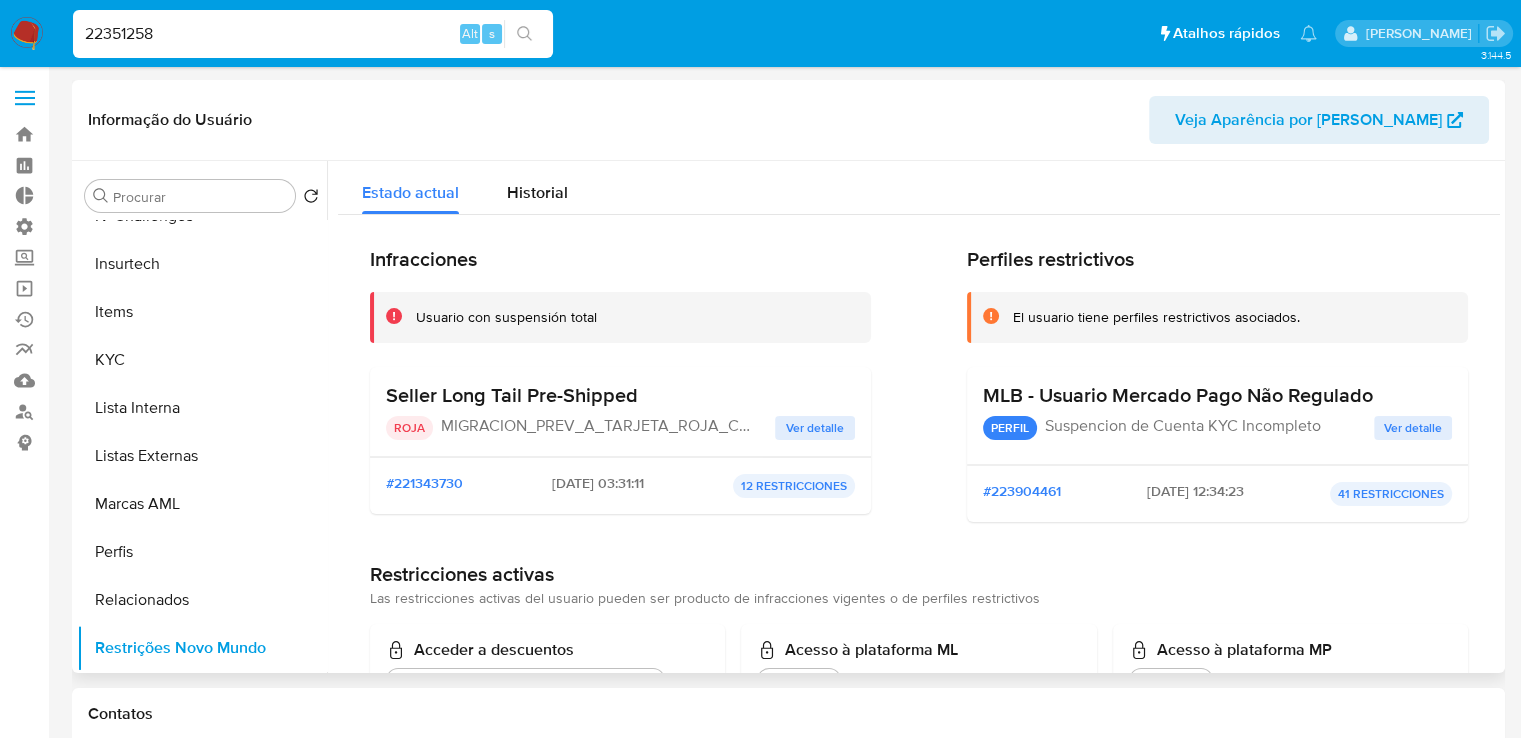 scroll, scrollTop: 716, scrollLeft: 0, axis: vertical 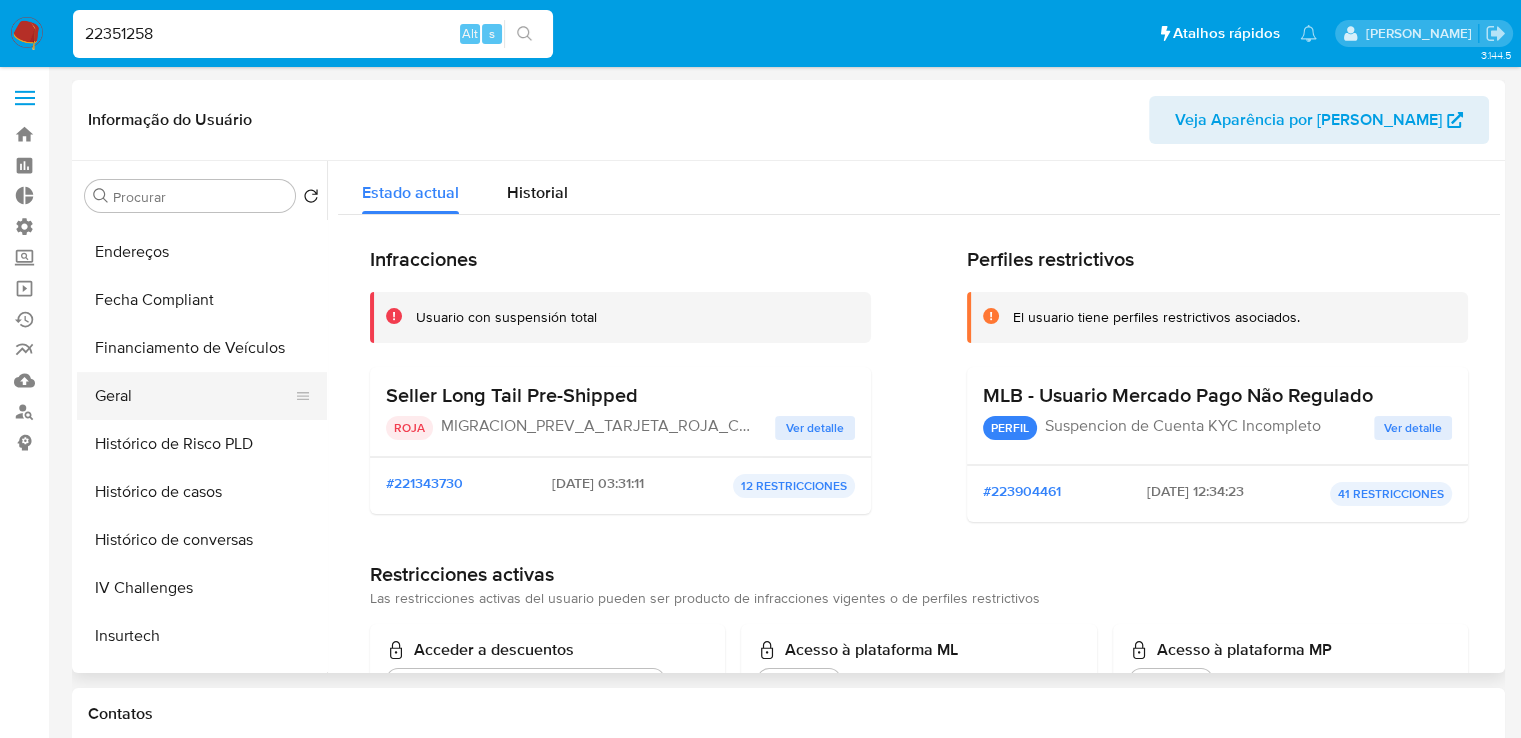 click on "Geral" at bounding box center [194, 396] 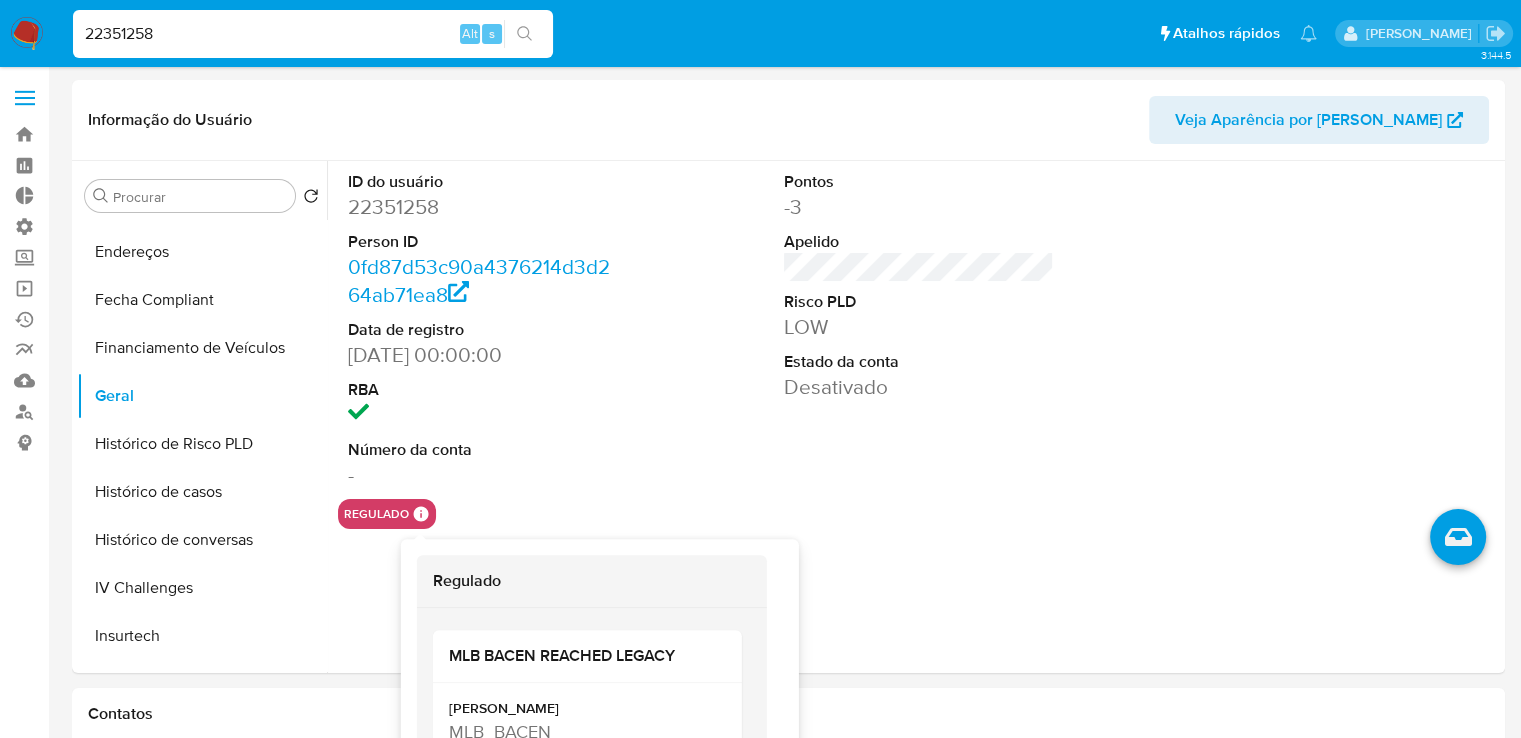 type 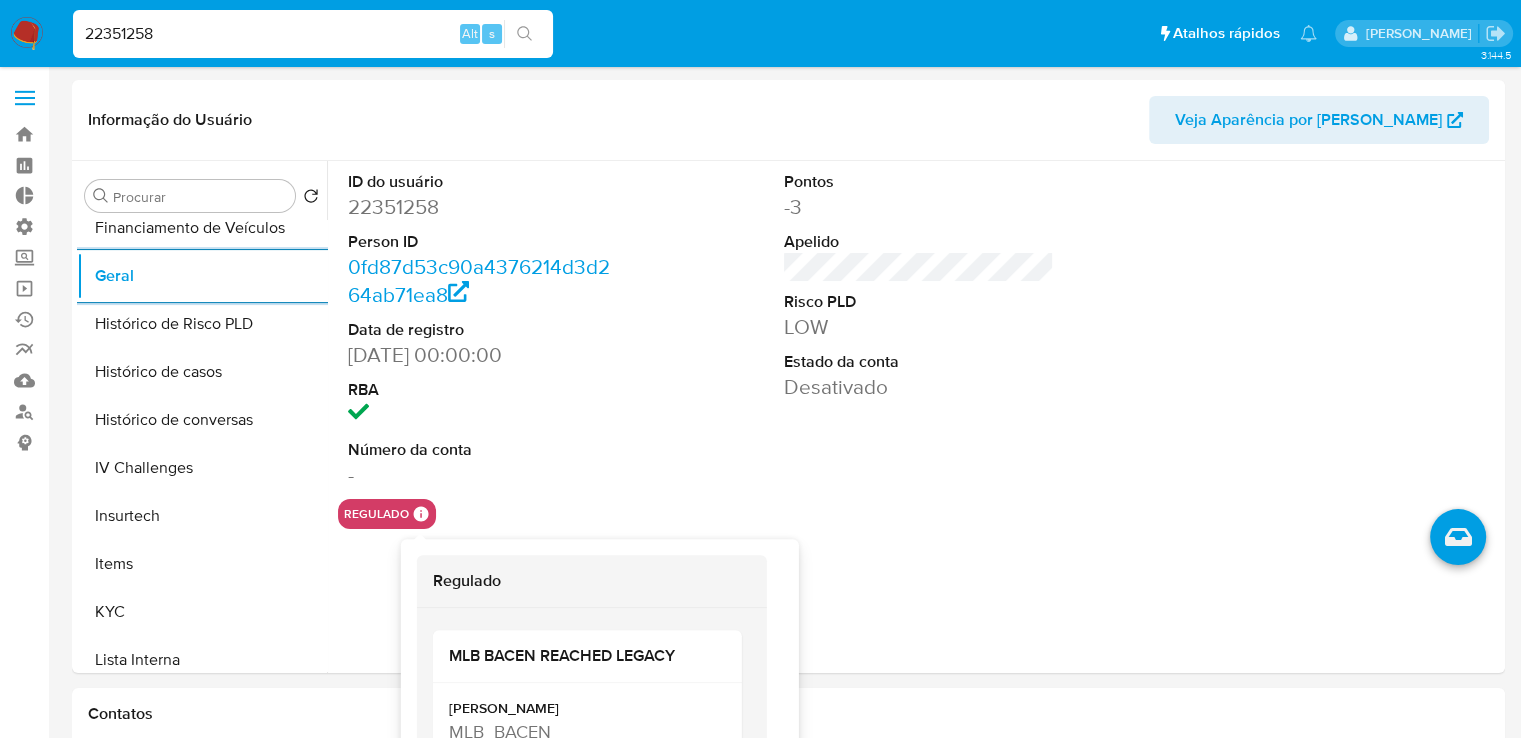 scroll, scrollTop: 632, scrollLeft: 0, axis: vertical 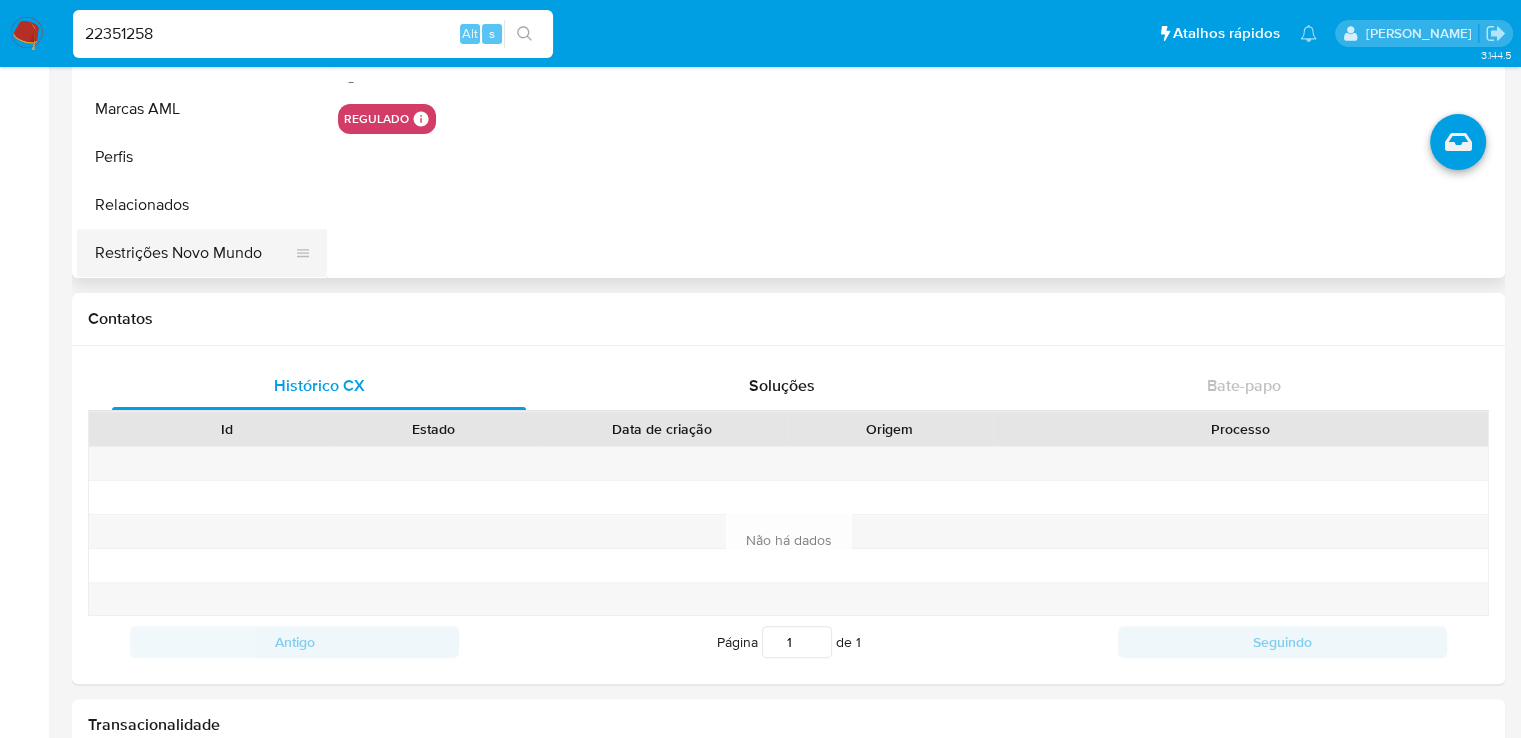 click on "Restrições Novo Mundo" at bounding box center (194, 253) 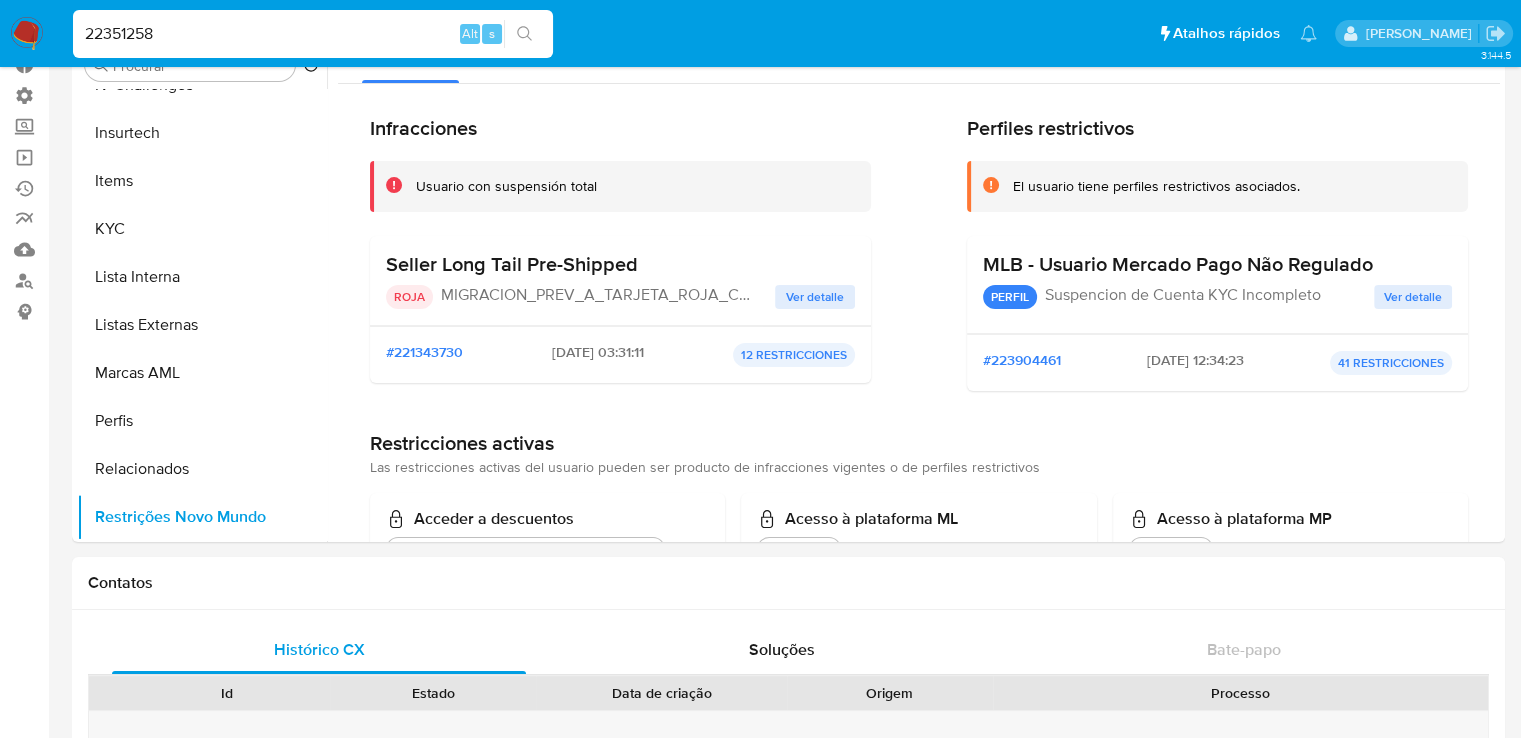 scroll, scrollTop: 0, scrollLeft: 0, axis: both 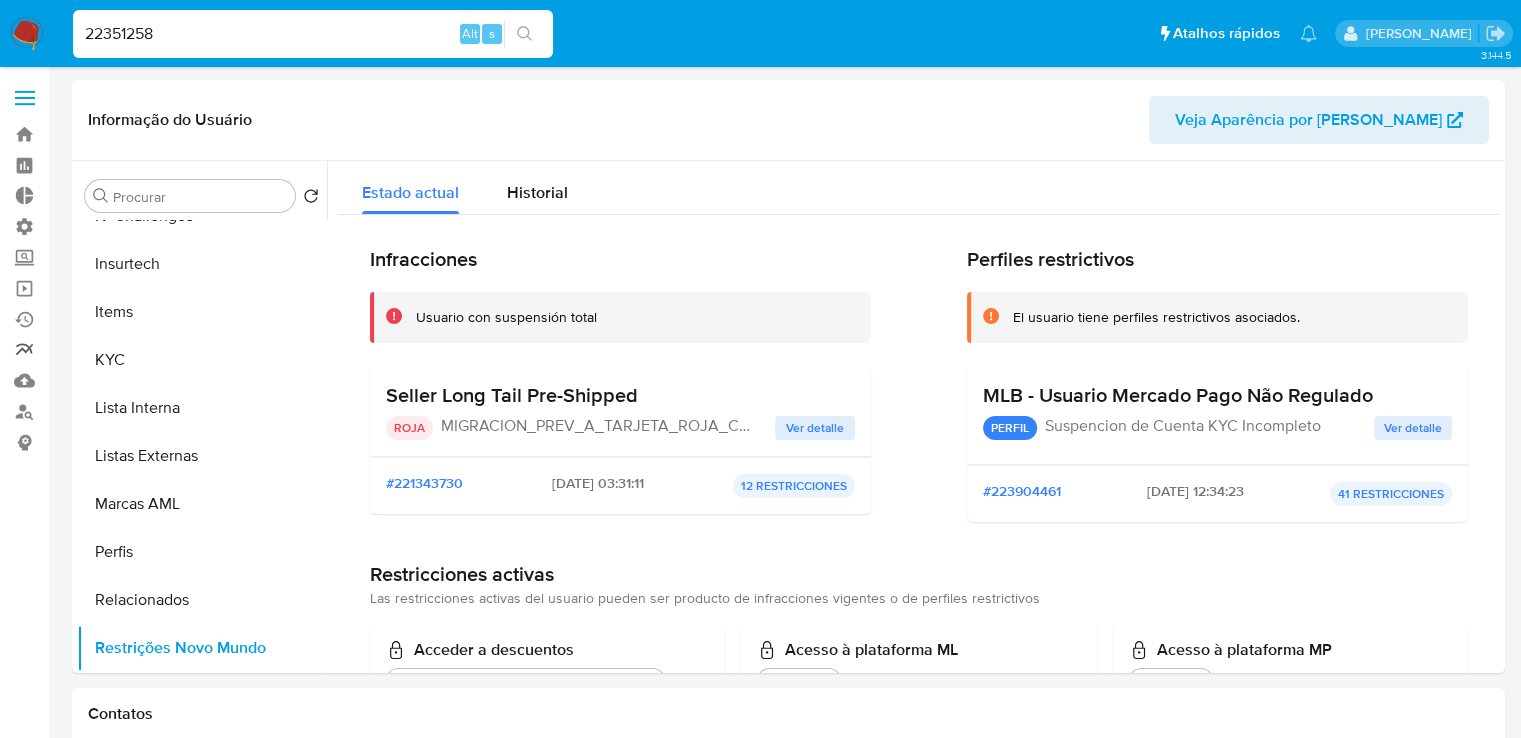 click on "relatórios" at bounding box center (119, 350) 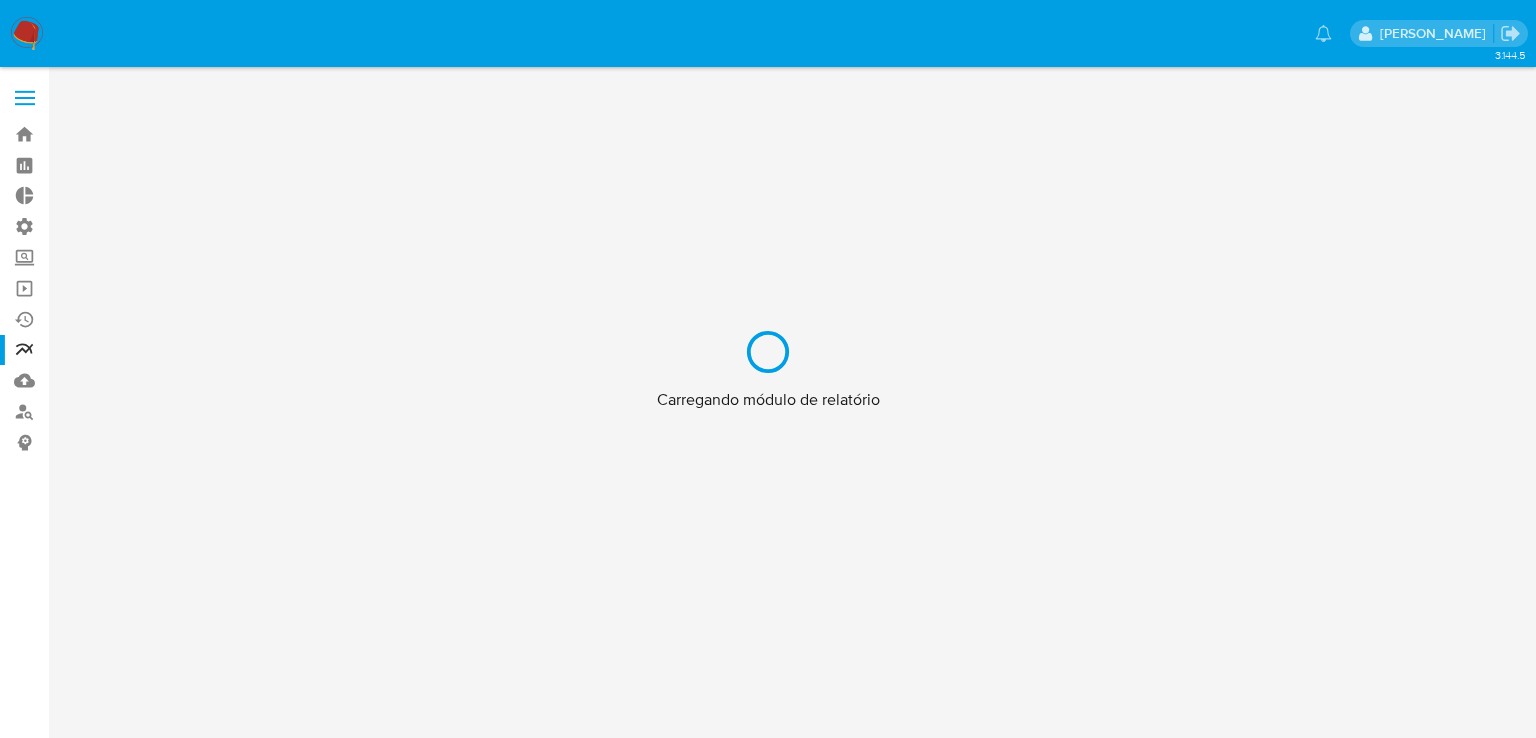 scroll, scrollTop: 0, scrollLeft: 0, axis: both 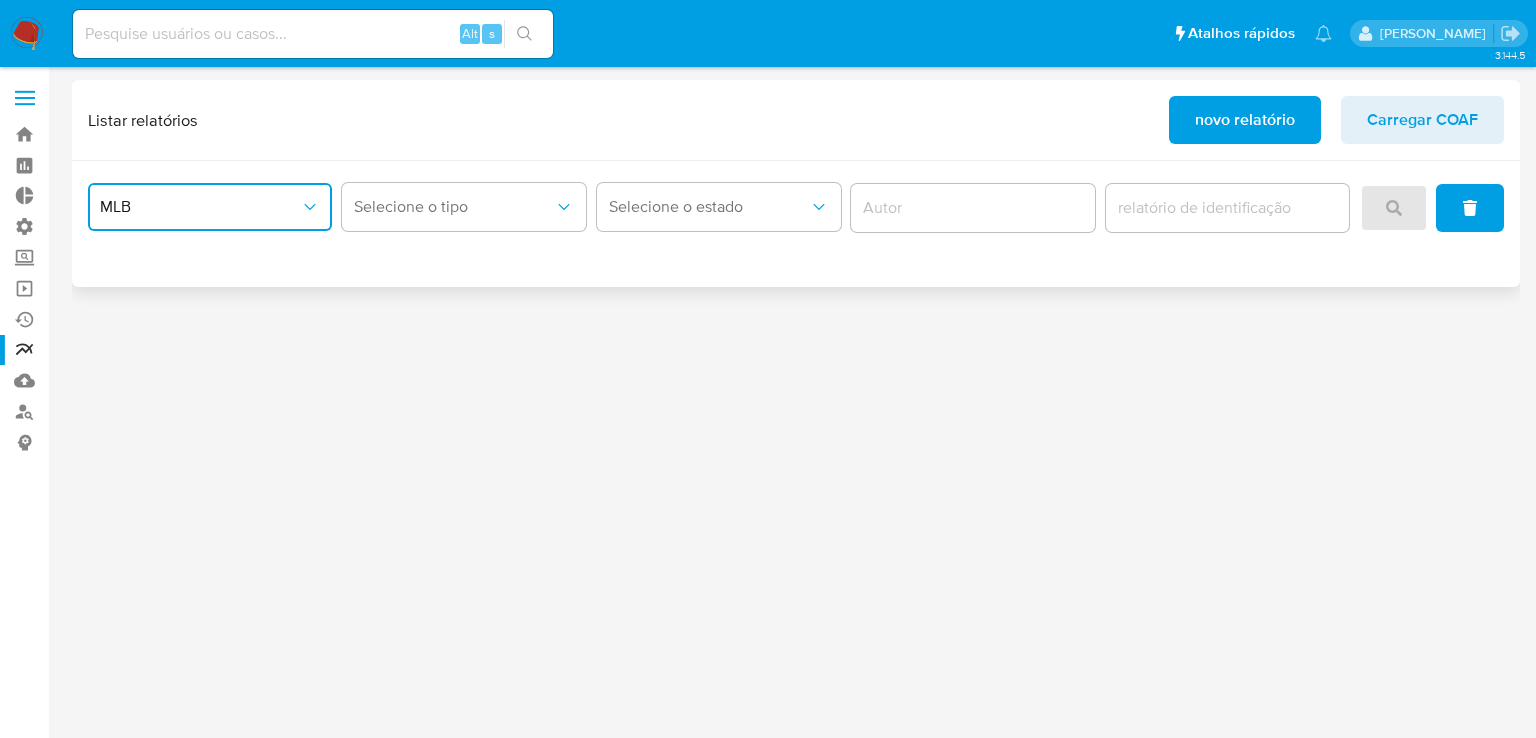 click on "MLB" at bounding box center (200, 207) 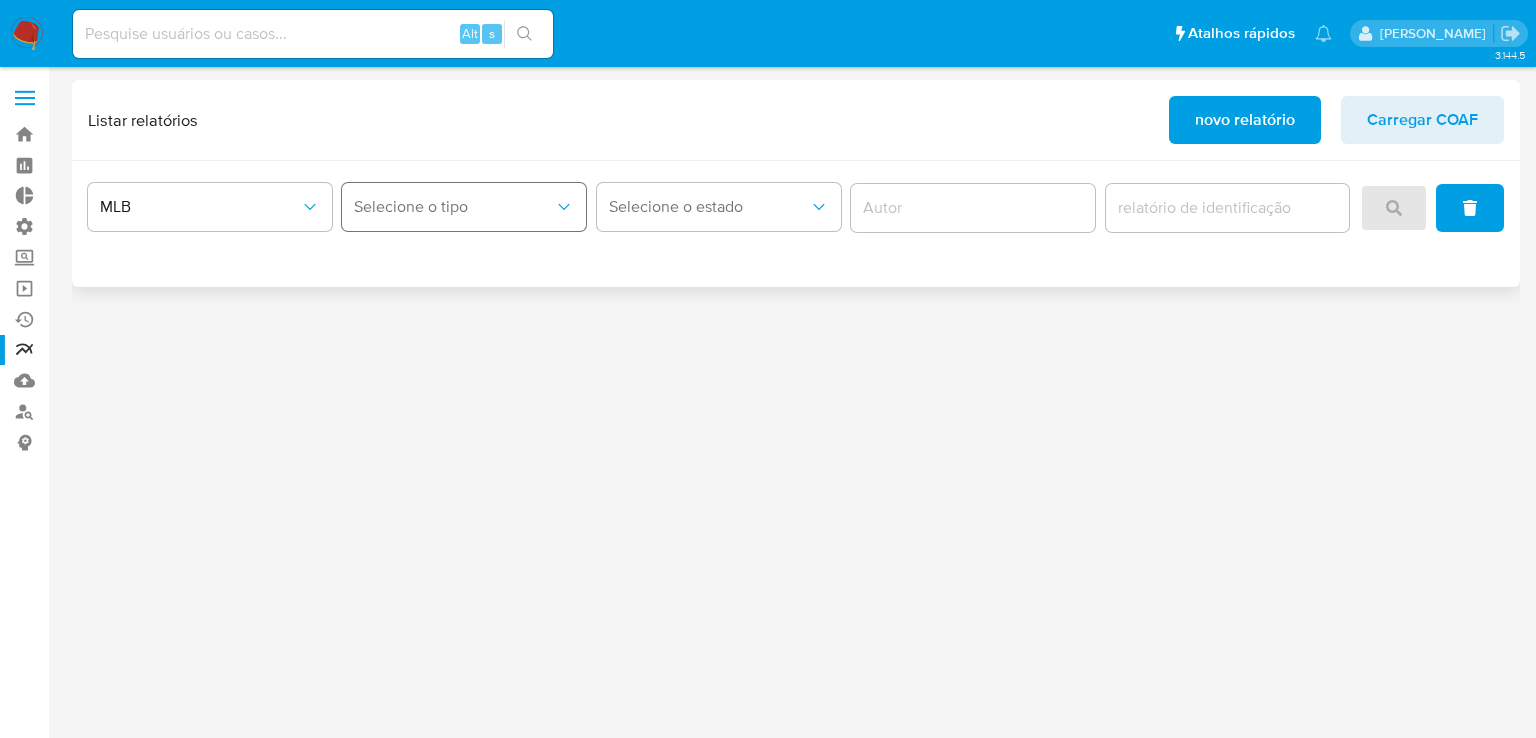 click on "Selecione o tipo" at bounding box center (454, 207) 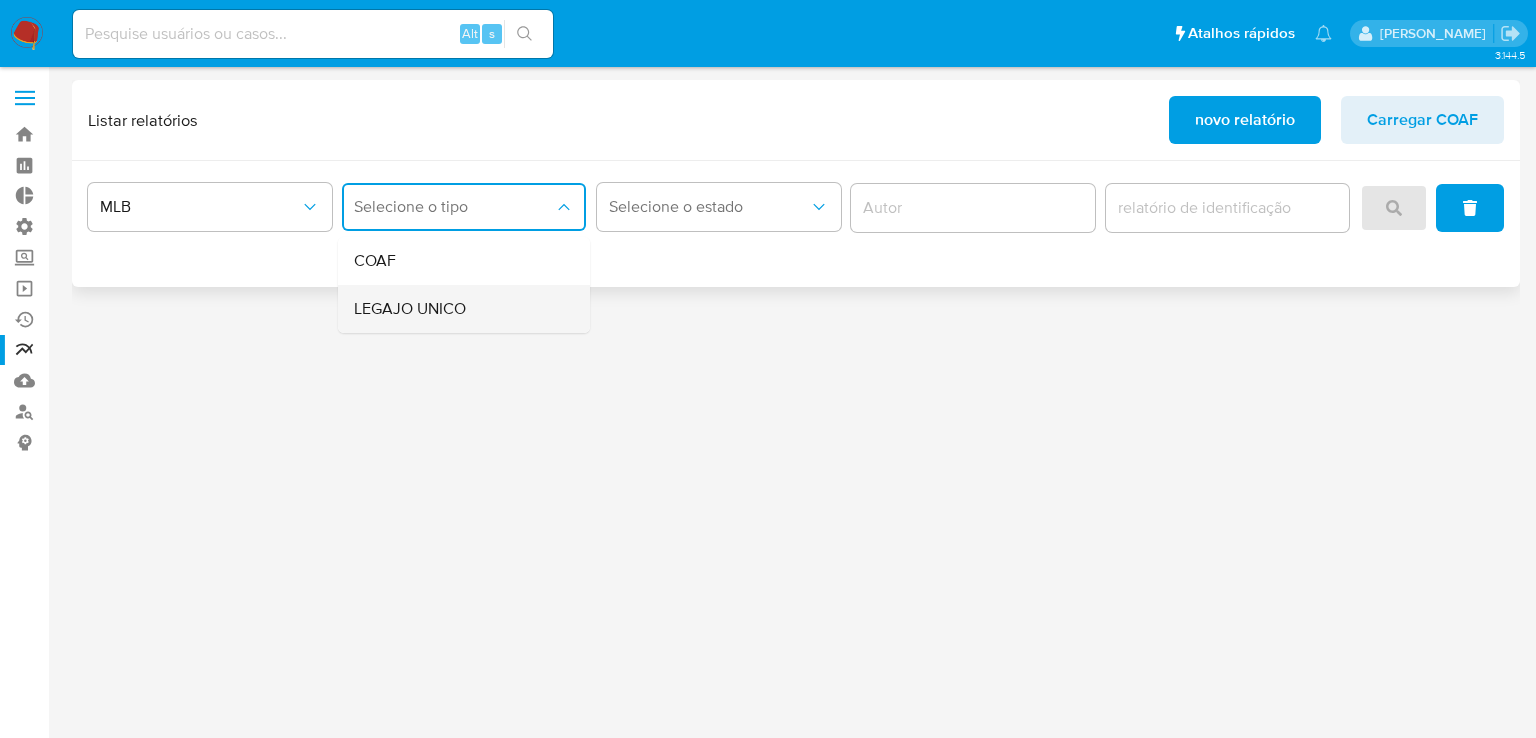 click on "LEGAJO UNICO" at bounding box center [410, 309] 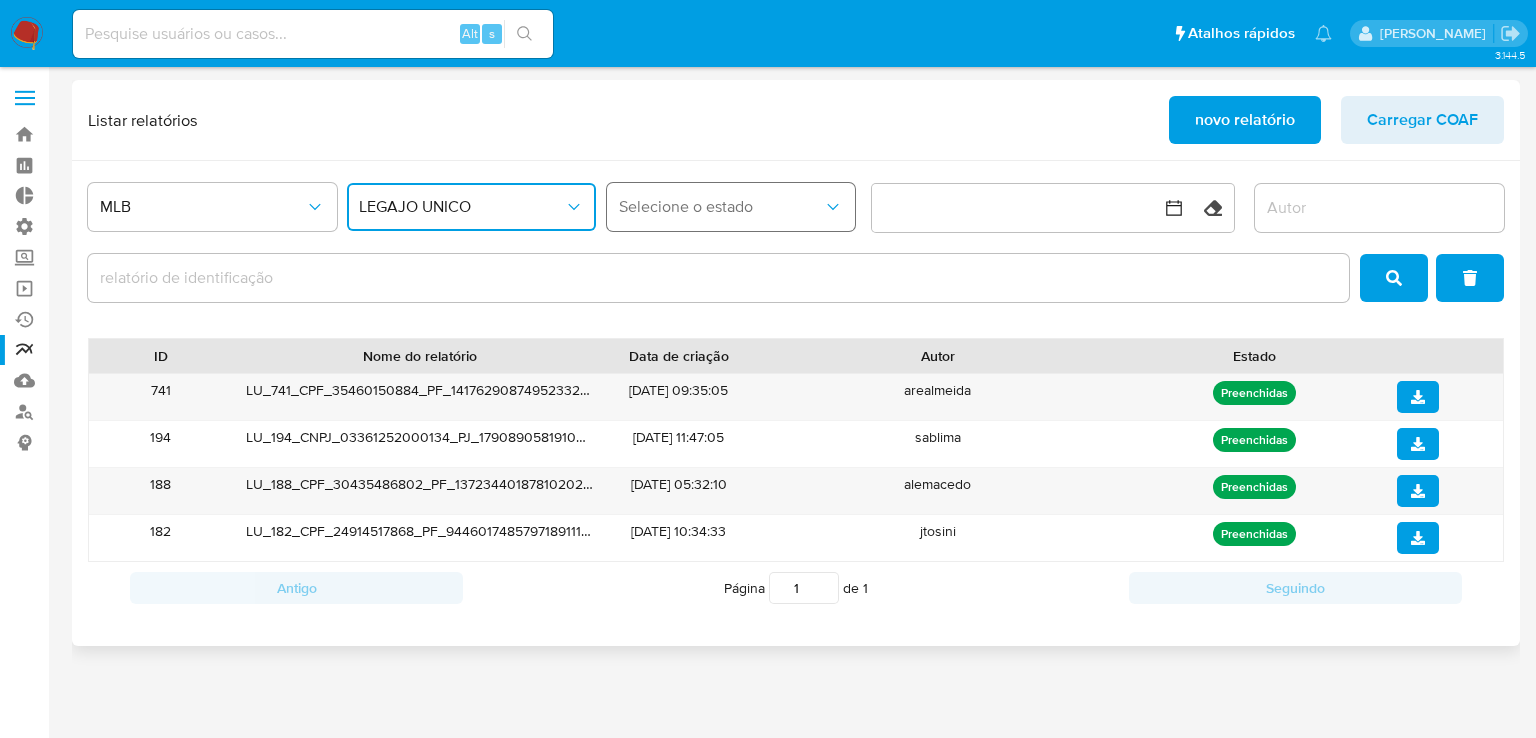 click on "Selecione o estado" at bounding box center (721, 207) 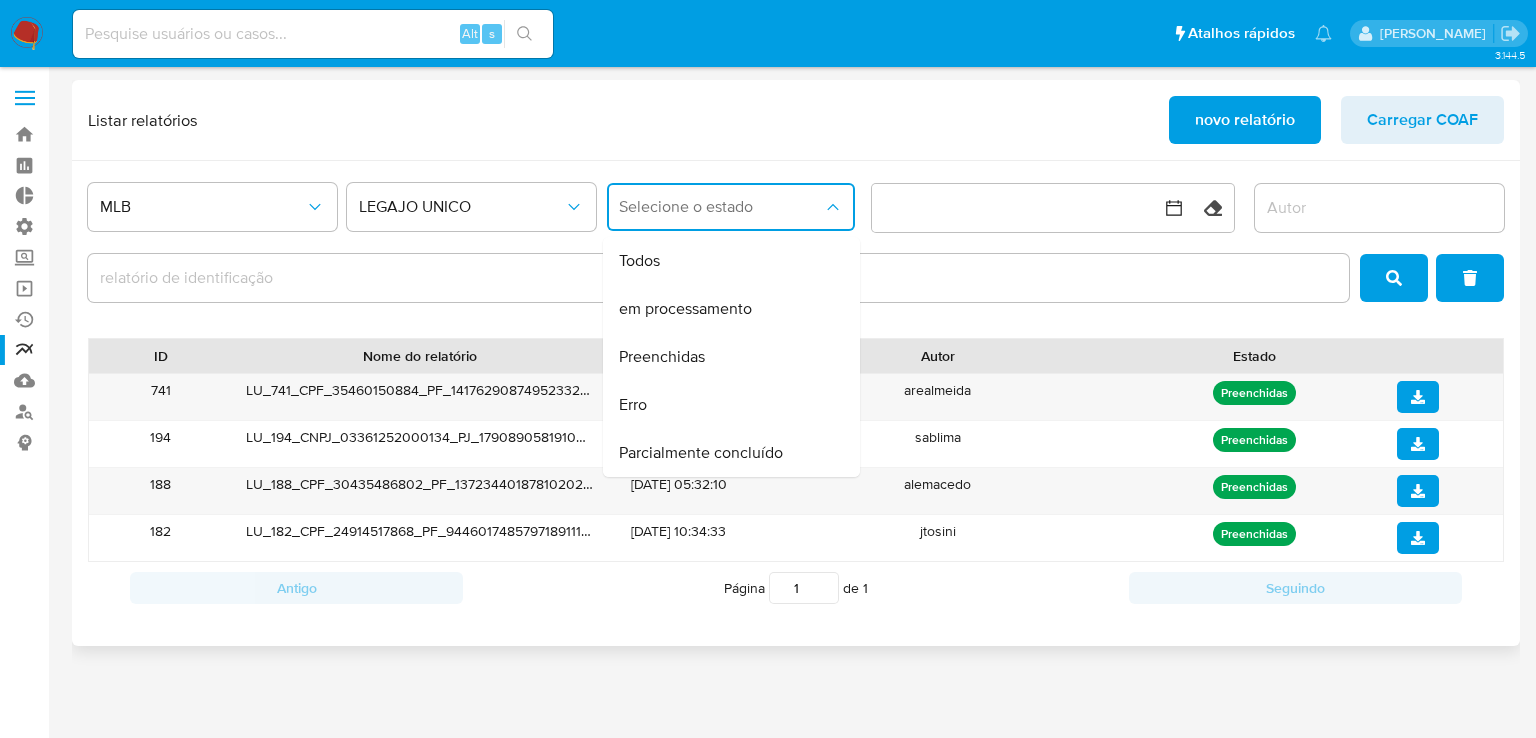 click on "Listar relatórios novo relatório Carregar COAF" at bounding box center [796, 120] 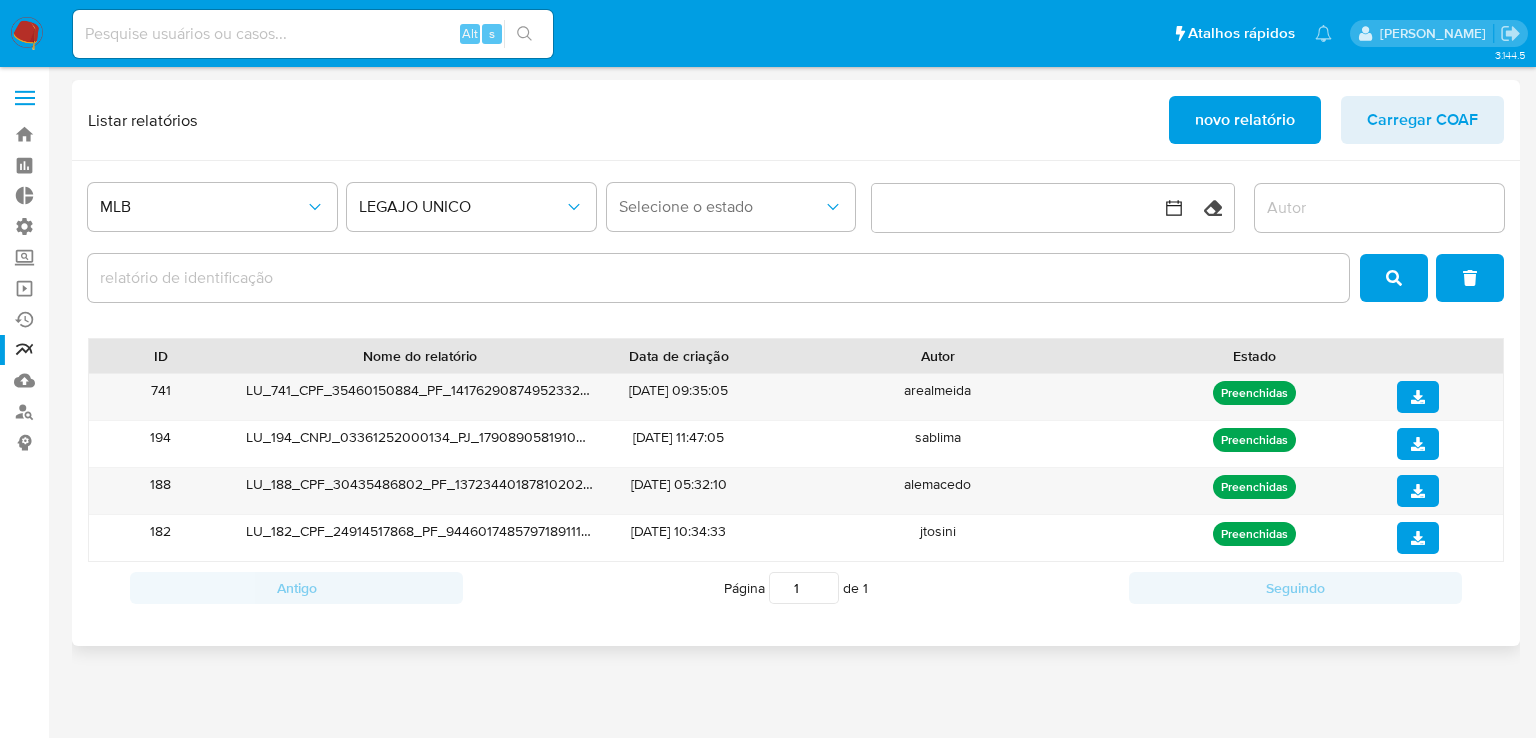click on "novo relatório" at bounding box center (1245, 120) 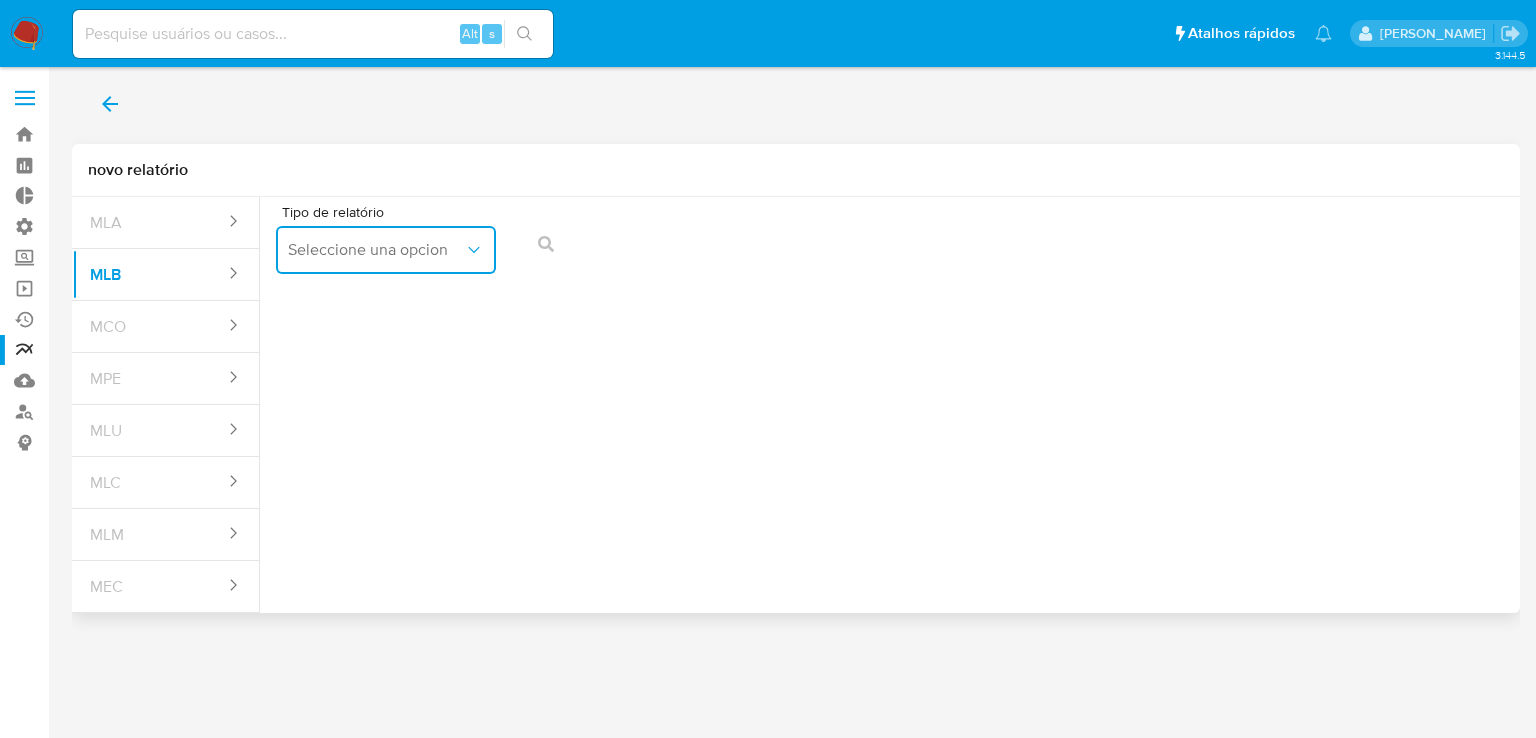 click on "Seleccione una opcion" at bounding box center (376, 250) 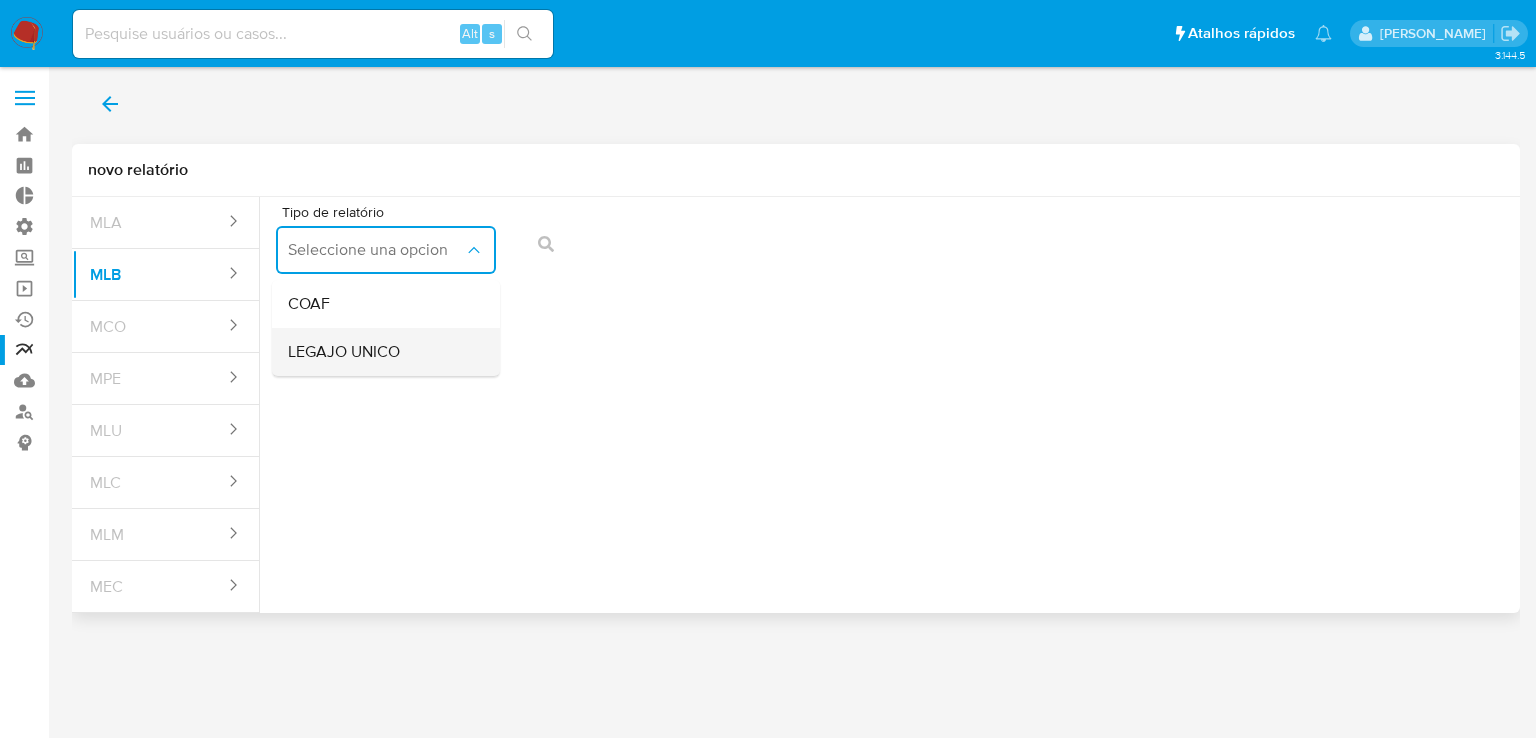 click on "LEGAJO UNICO" at bounding box center [380, 352] 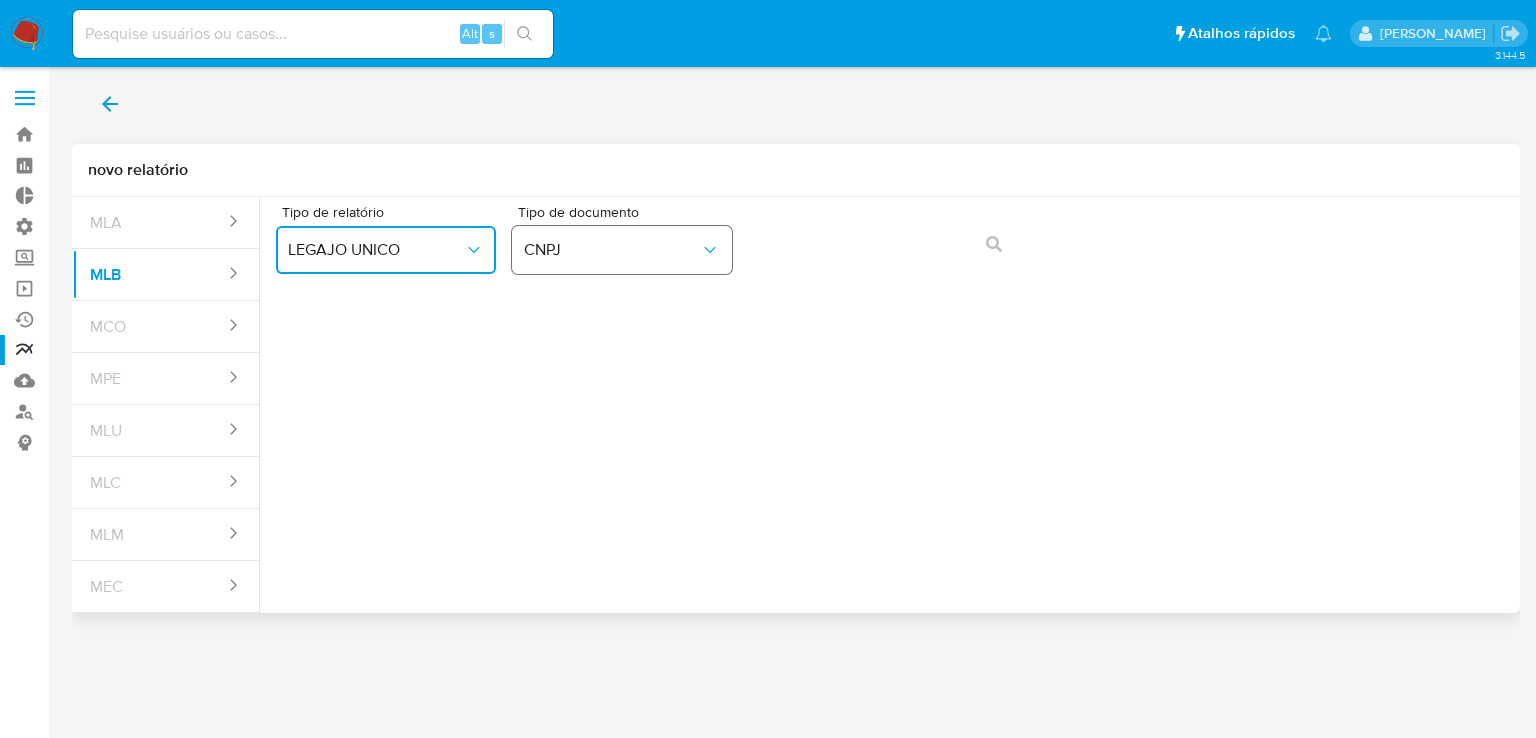click on "CNPJ" at bounding box center (622, 250) 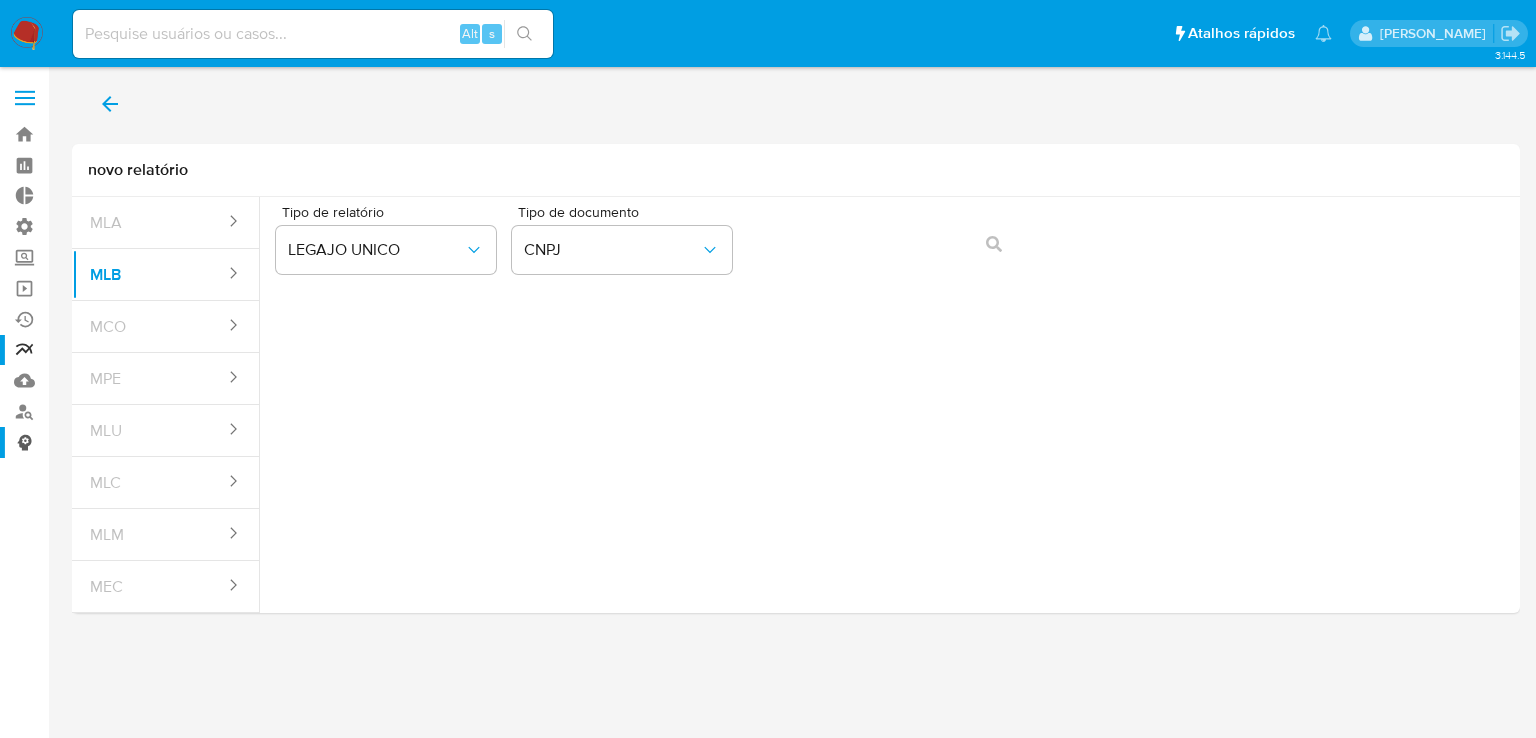 click on "Consolidado" at bounding box center [119, 442] 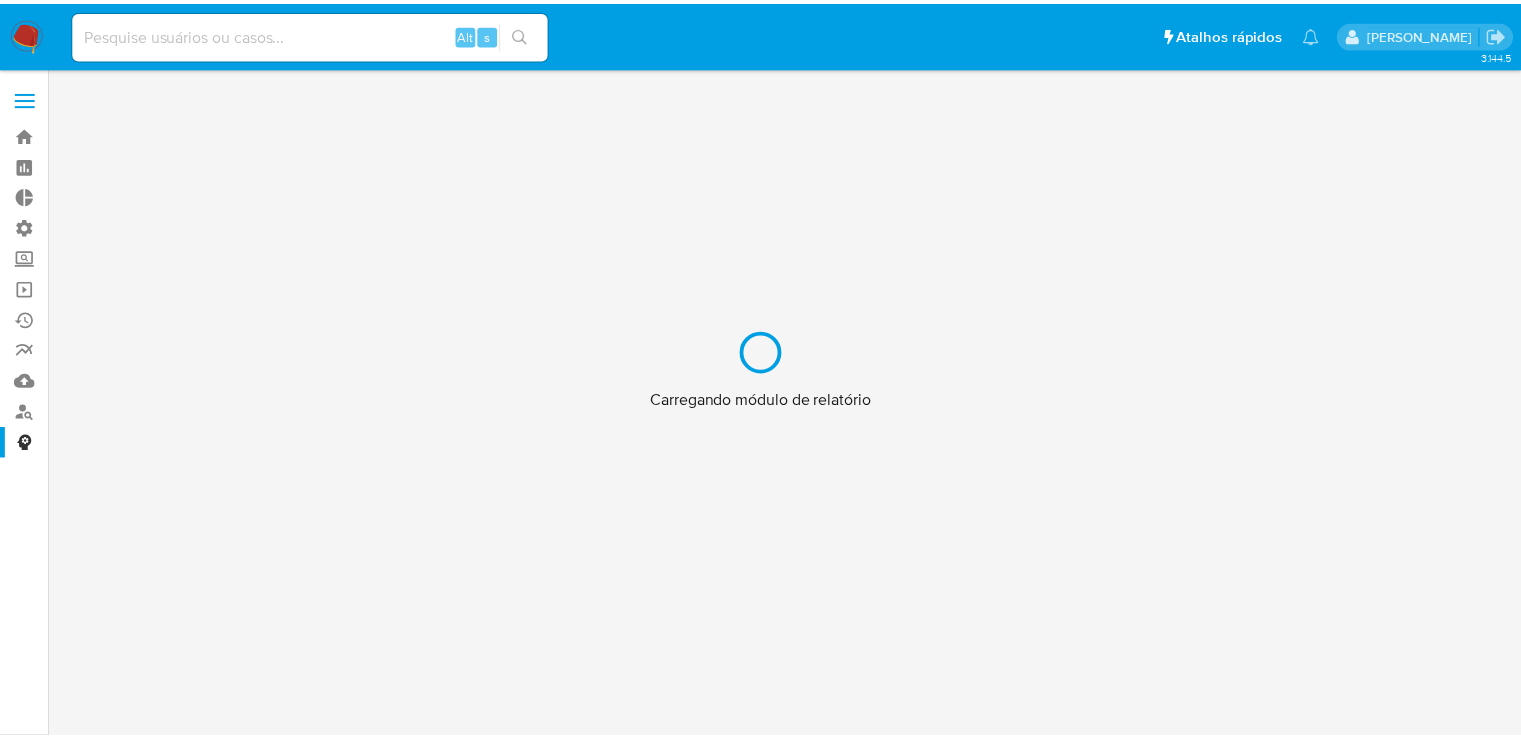scroll, scrollTop: 0, scrollLeft: 0, axis: both 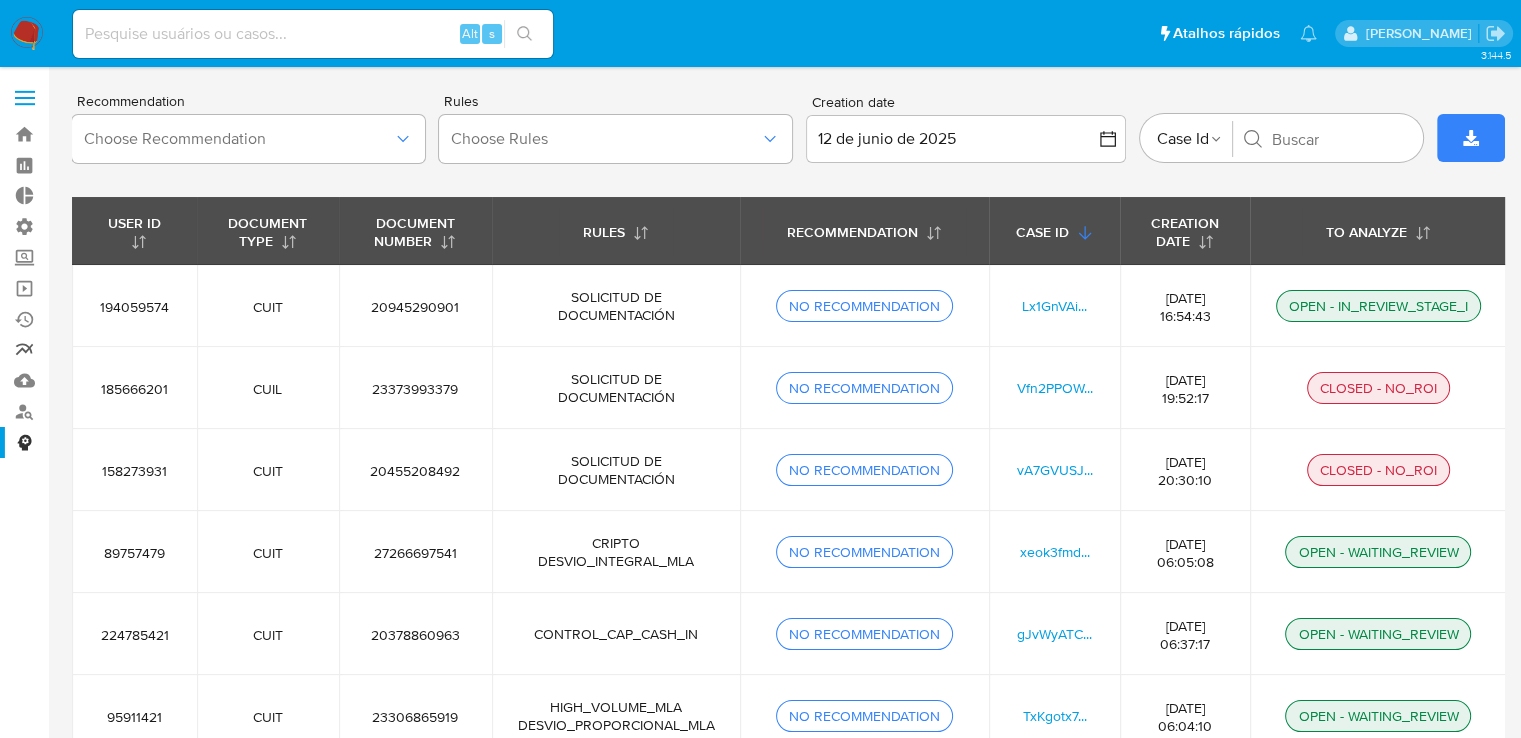 click on "relatórios" at bounding box center (119, 350) 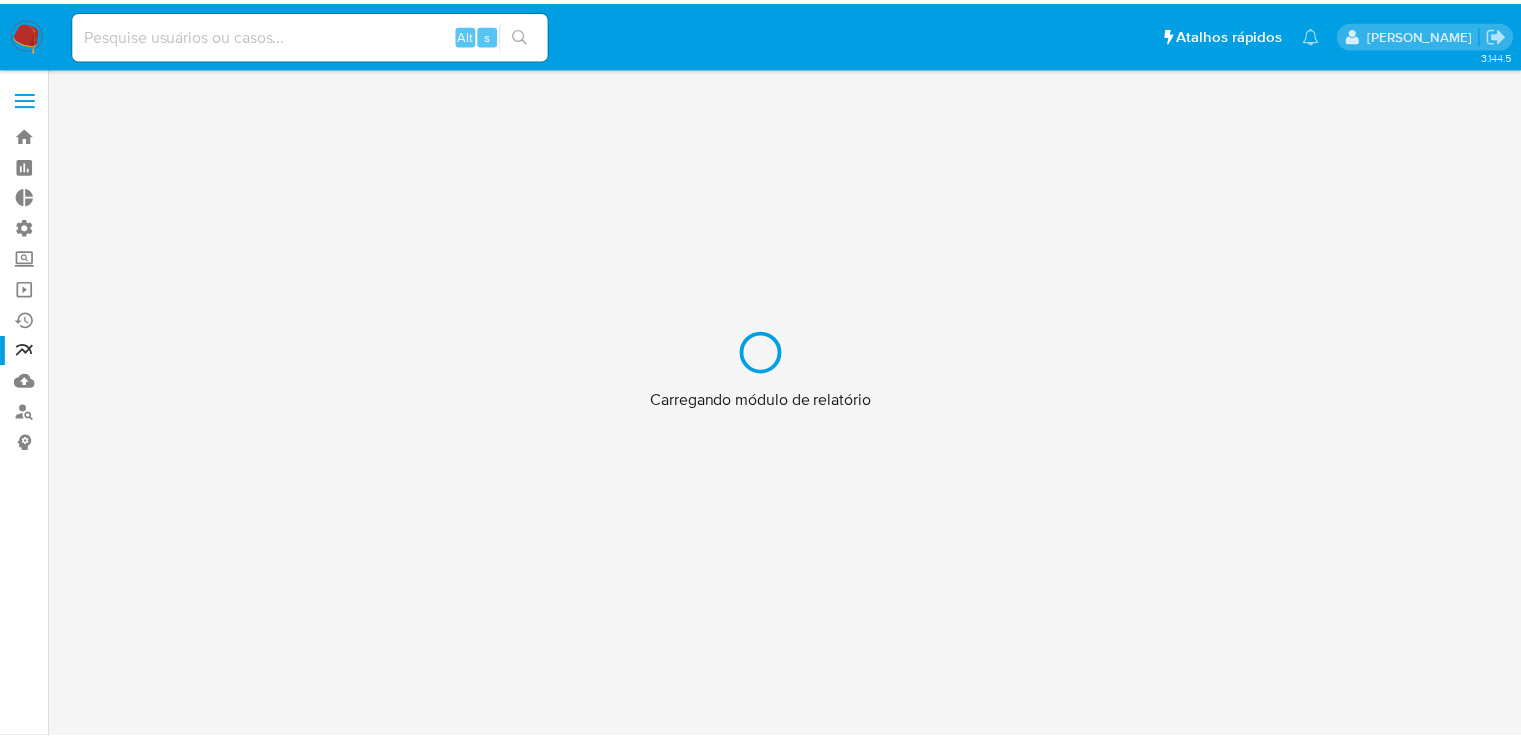 scroll, scrollTop: 0, scrollLeft: 0, axis: both 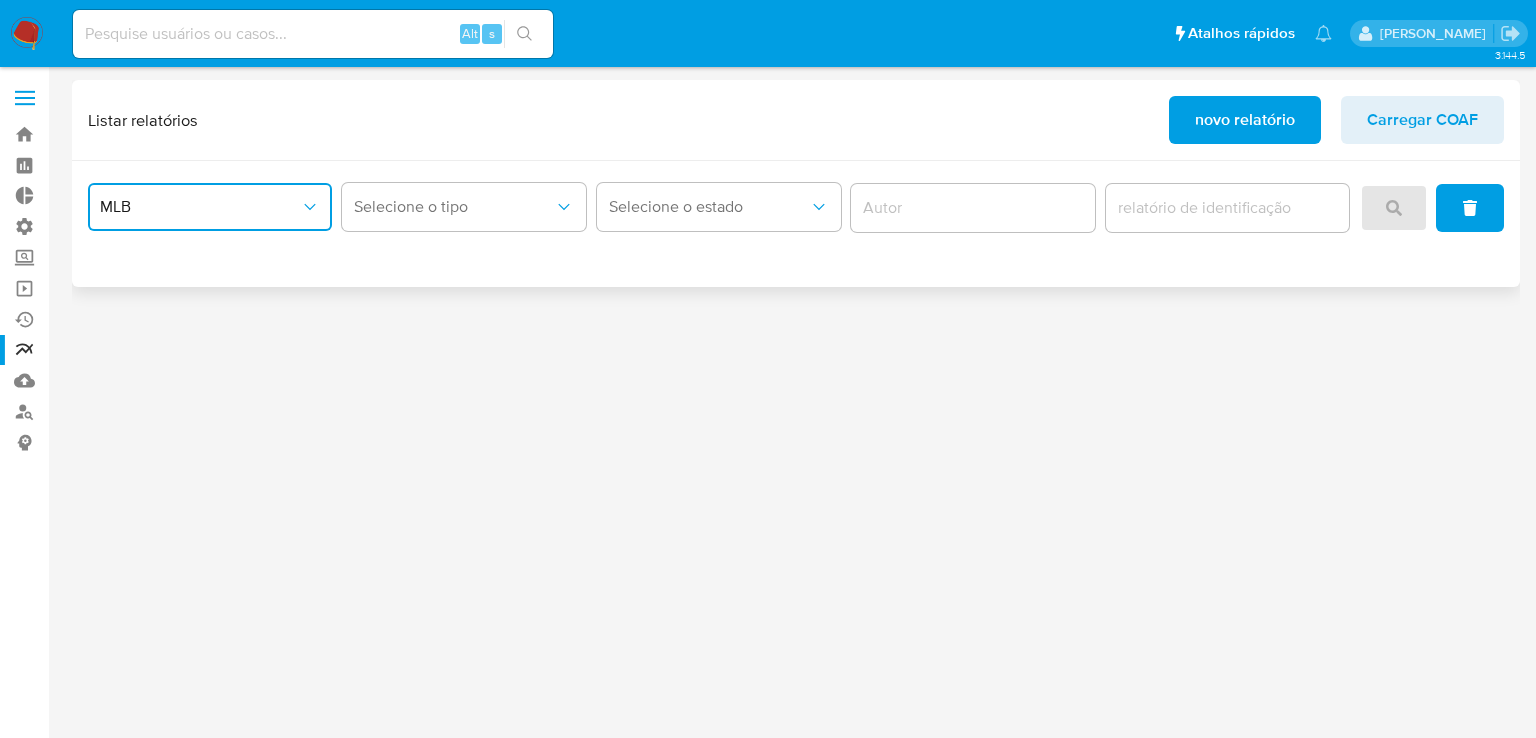 click on "MLB" at bounding box center (200, 207) 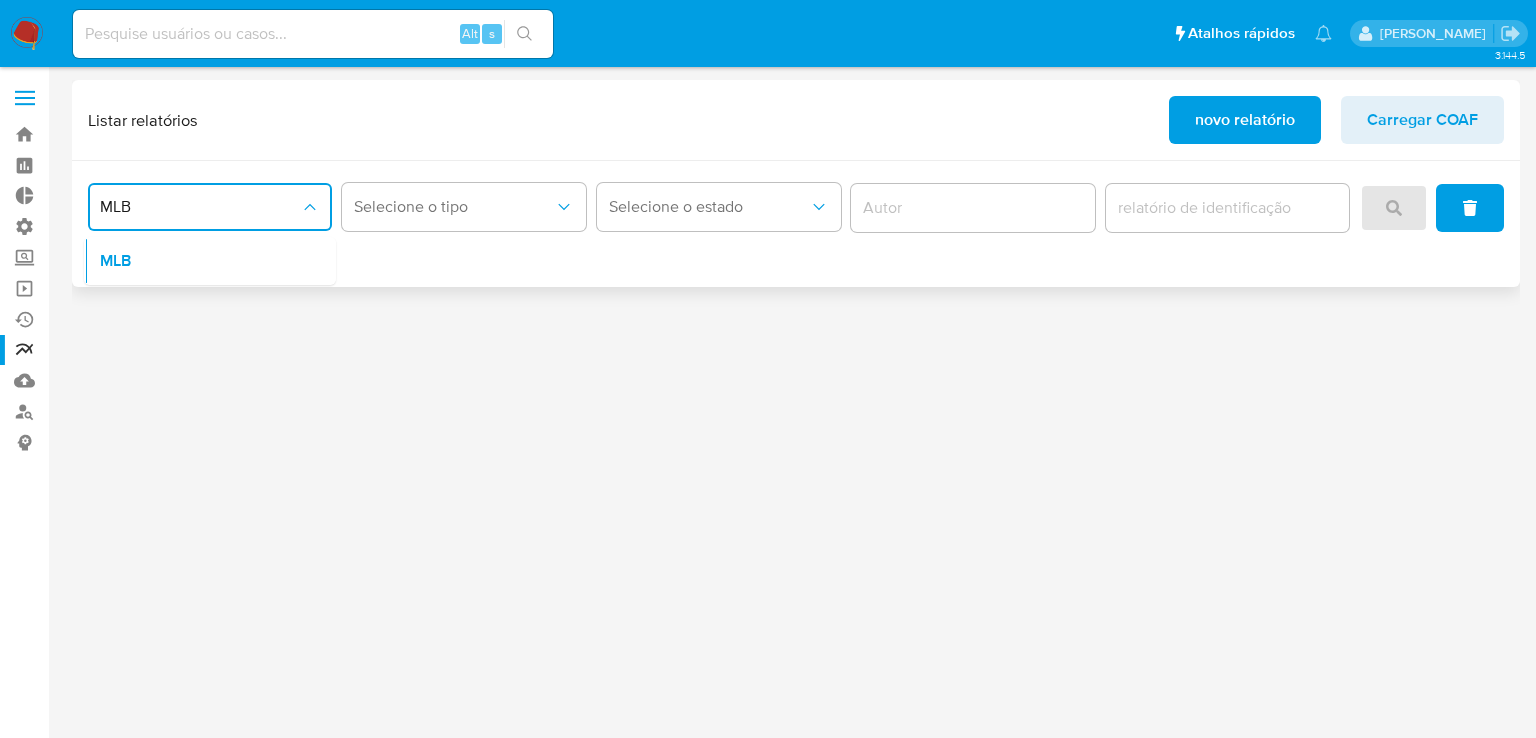 click on "Listar relatórios novo relatório Carregar COAF" at bounding box center (796, 120) 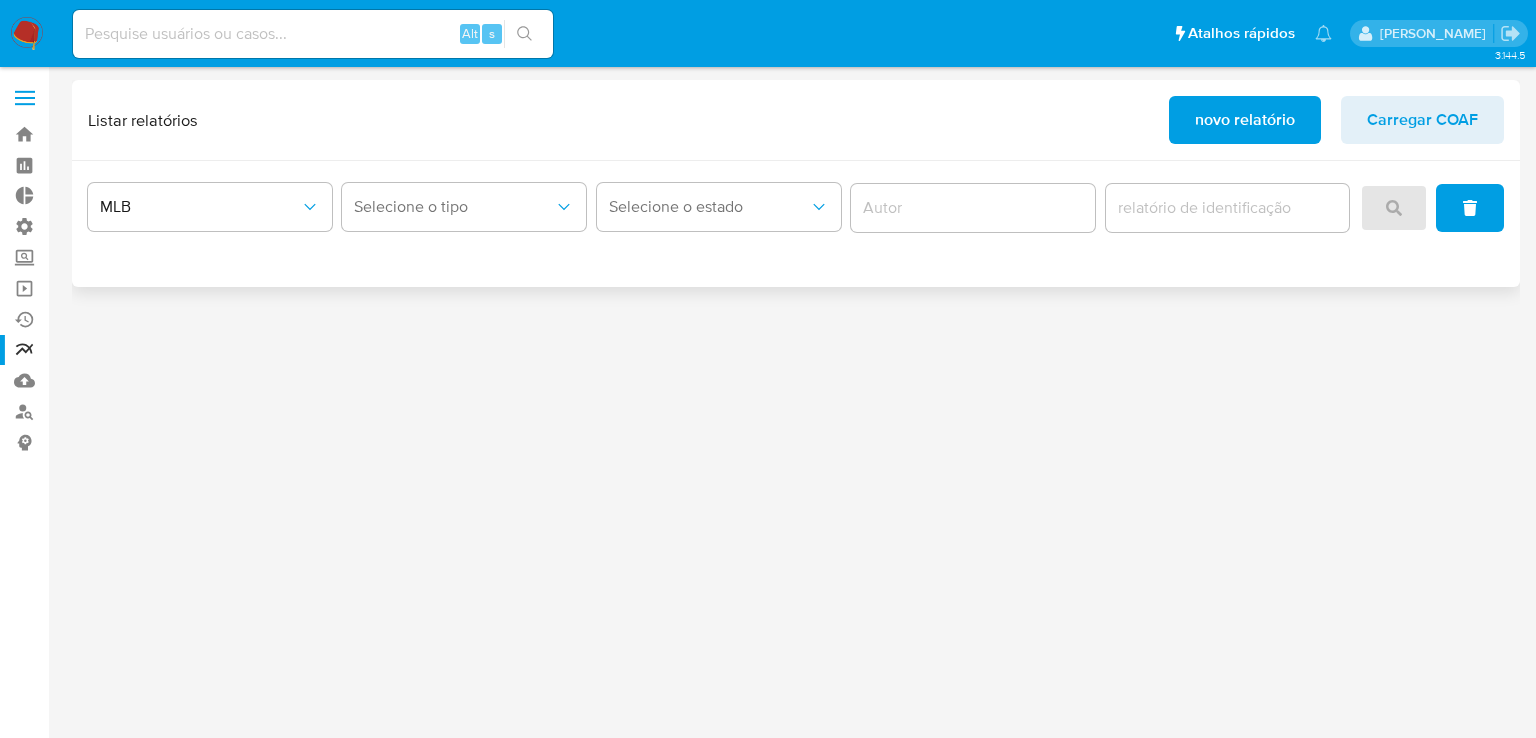 click on "novo relatório" at bounding box center (1245, 120) 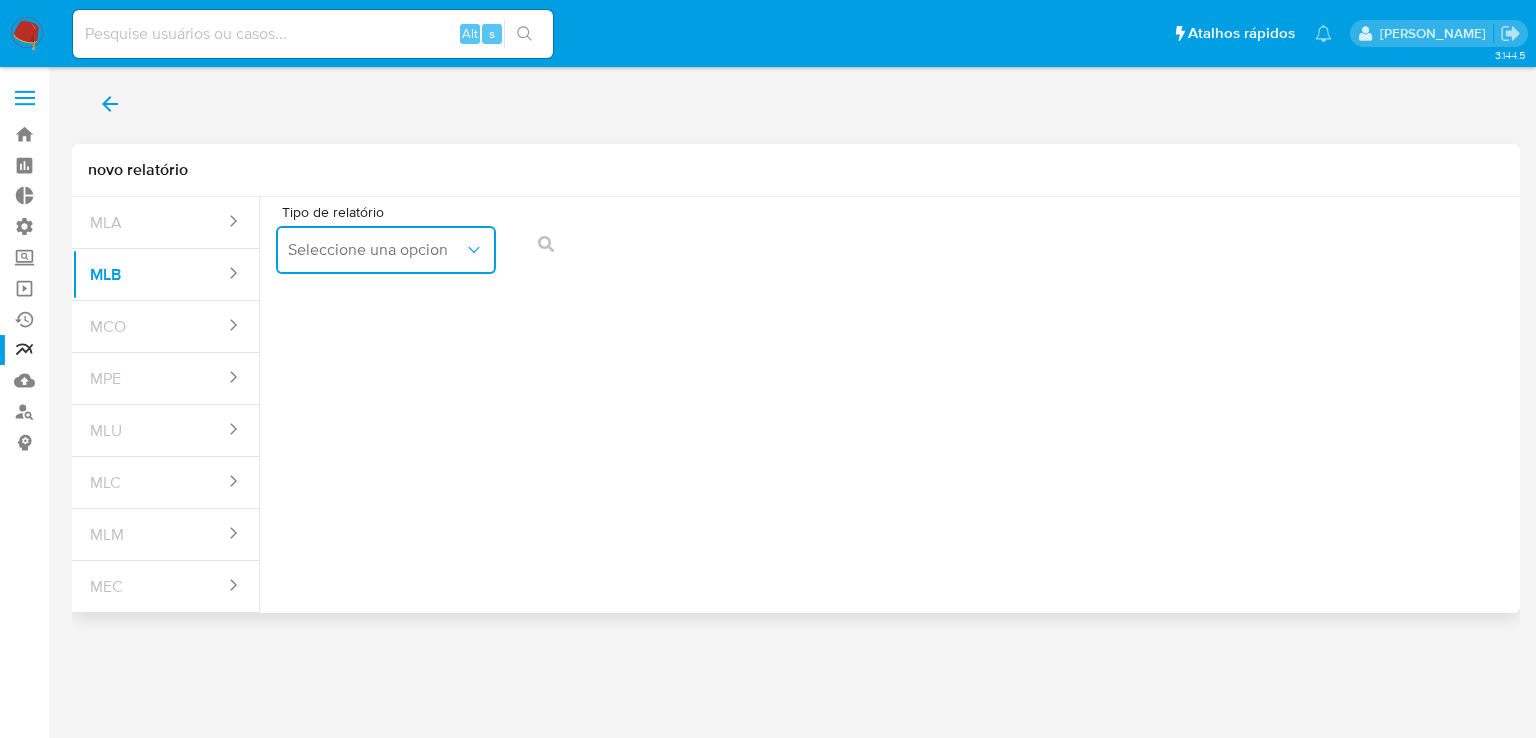 click 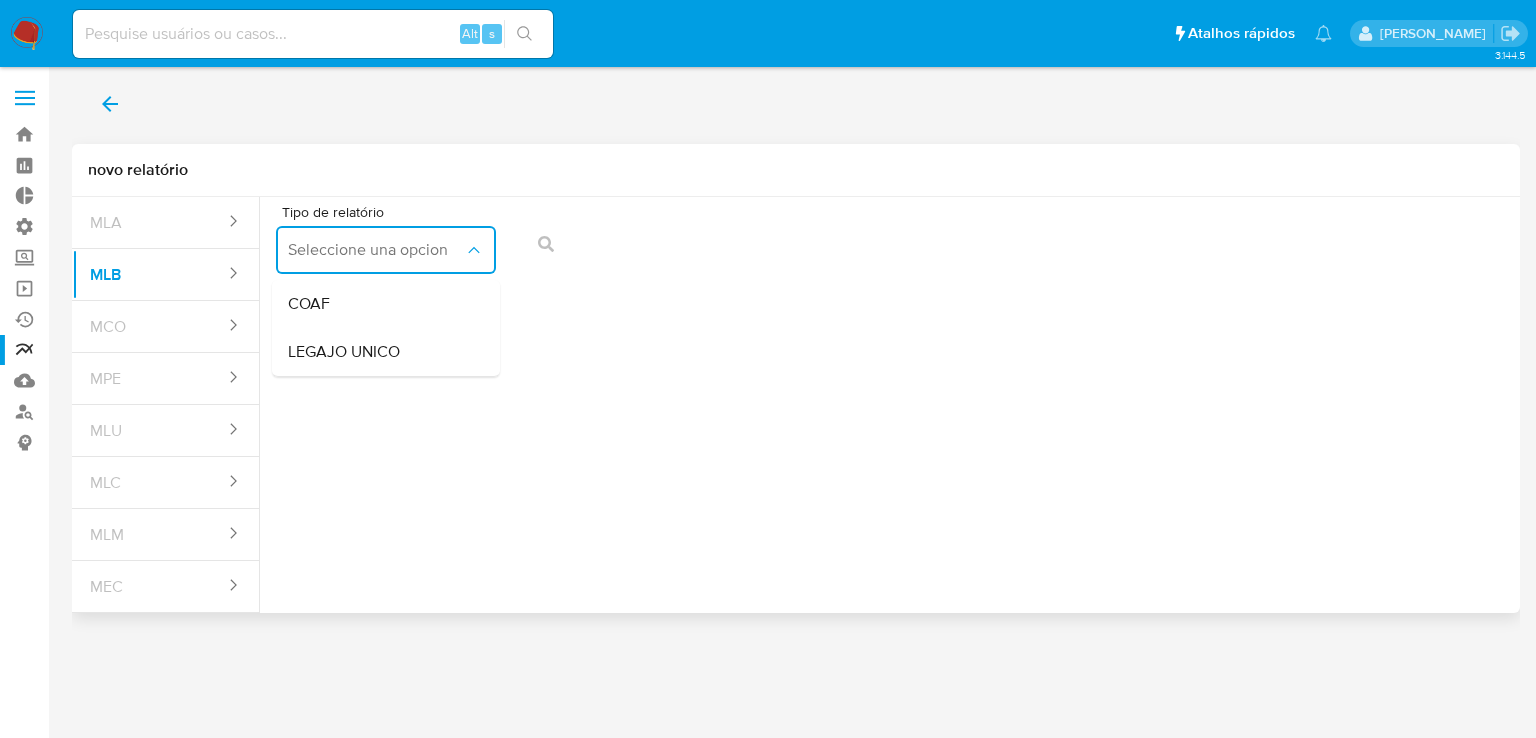 click on "Tipo de relatório Seleccione una opcion COAF LEGAJO UNICO" at bounding box center (890, 397) 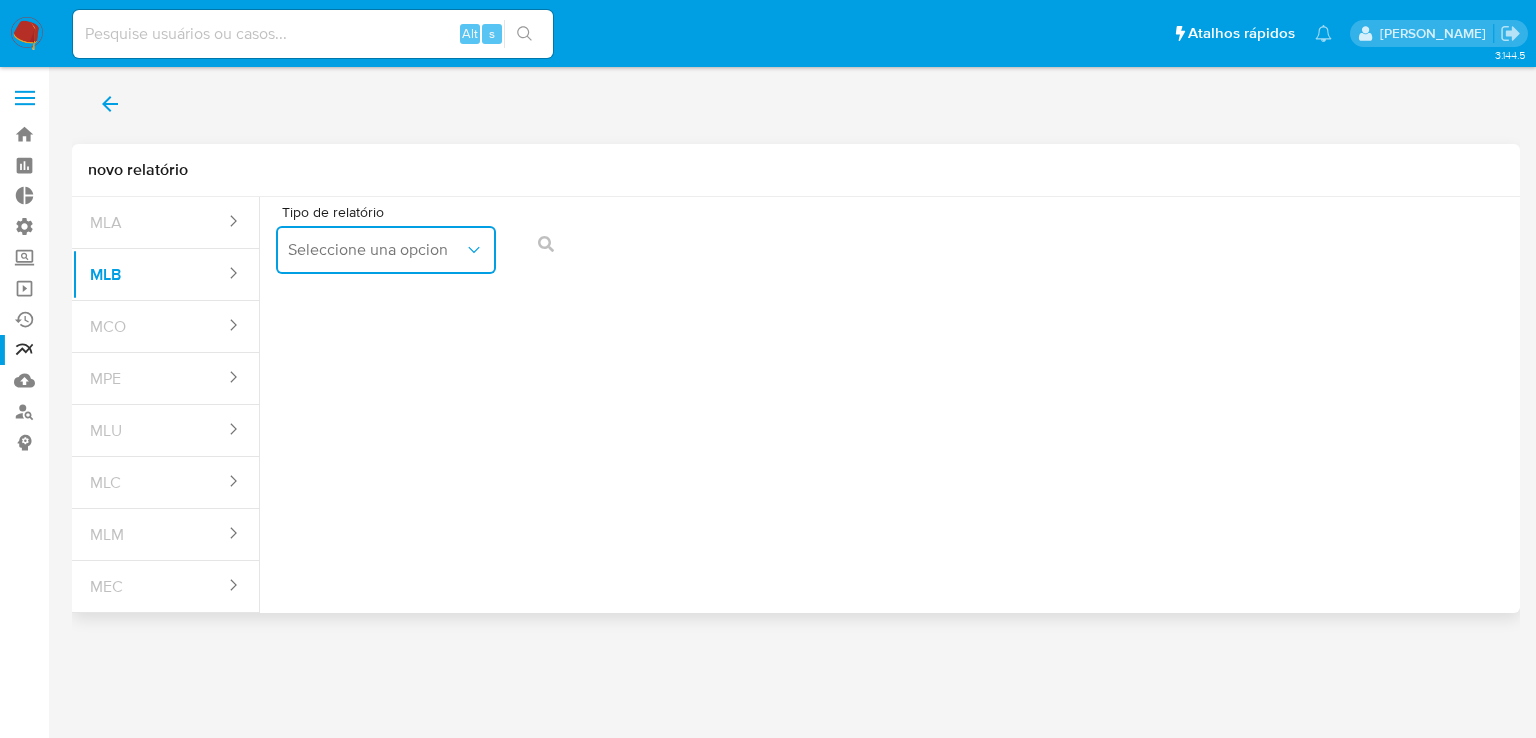 click on "Seleccione una opcion" at bounding box center (386, 250) 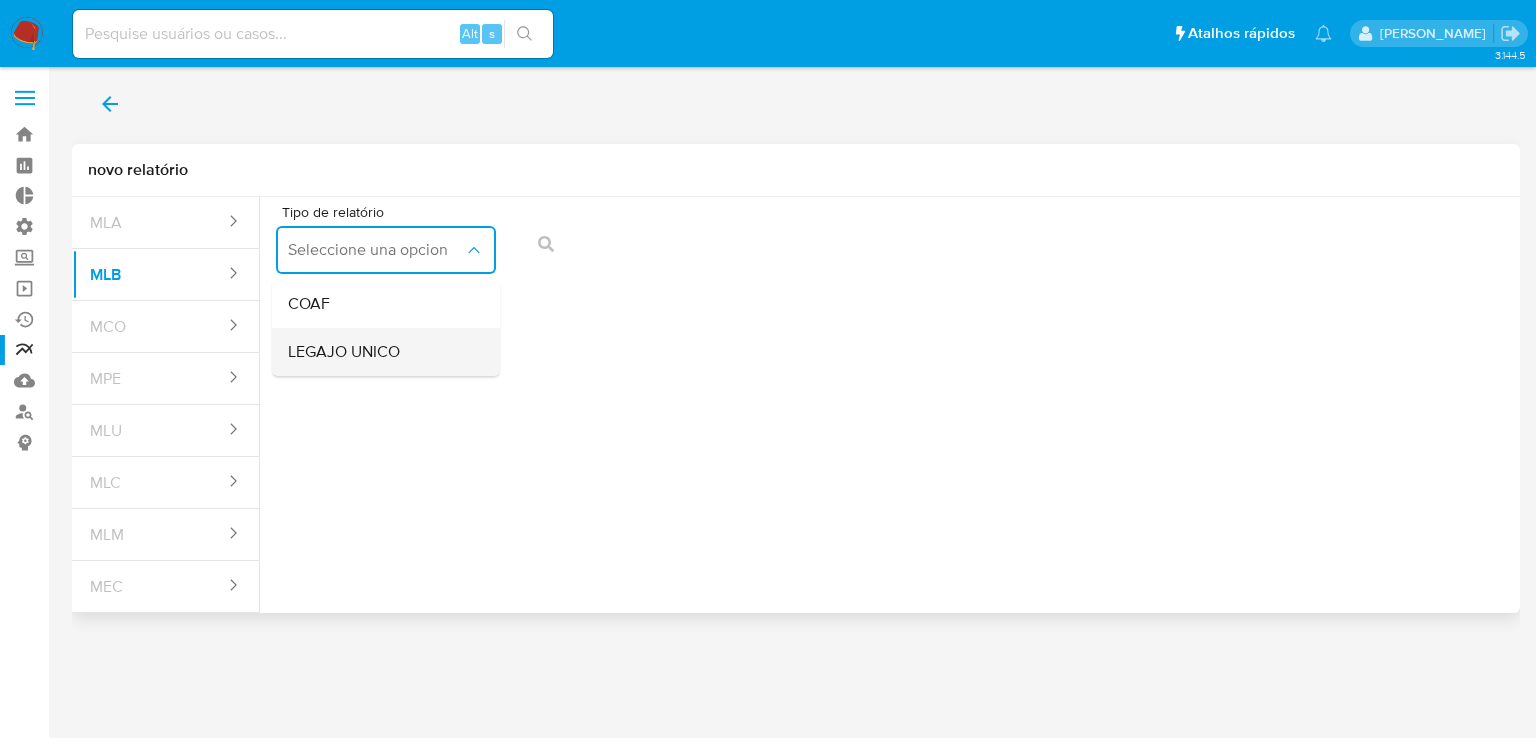 click on "LEGAJO UNICO" at bounding box center (380, 352) 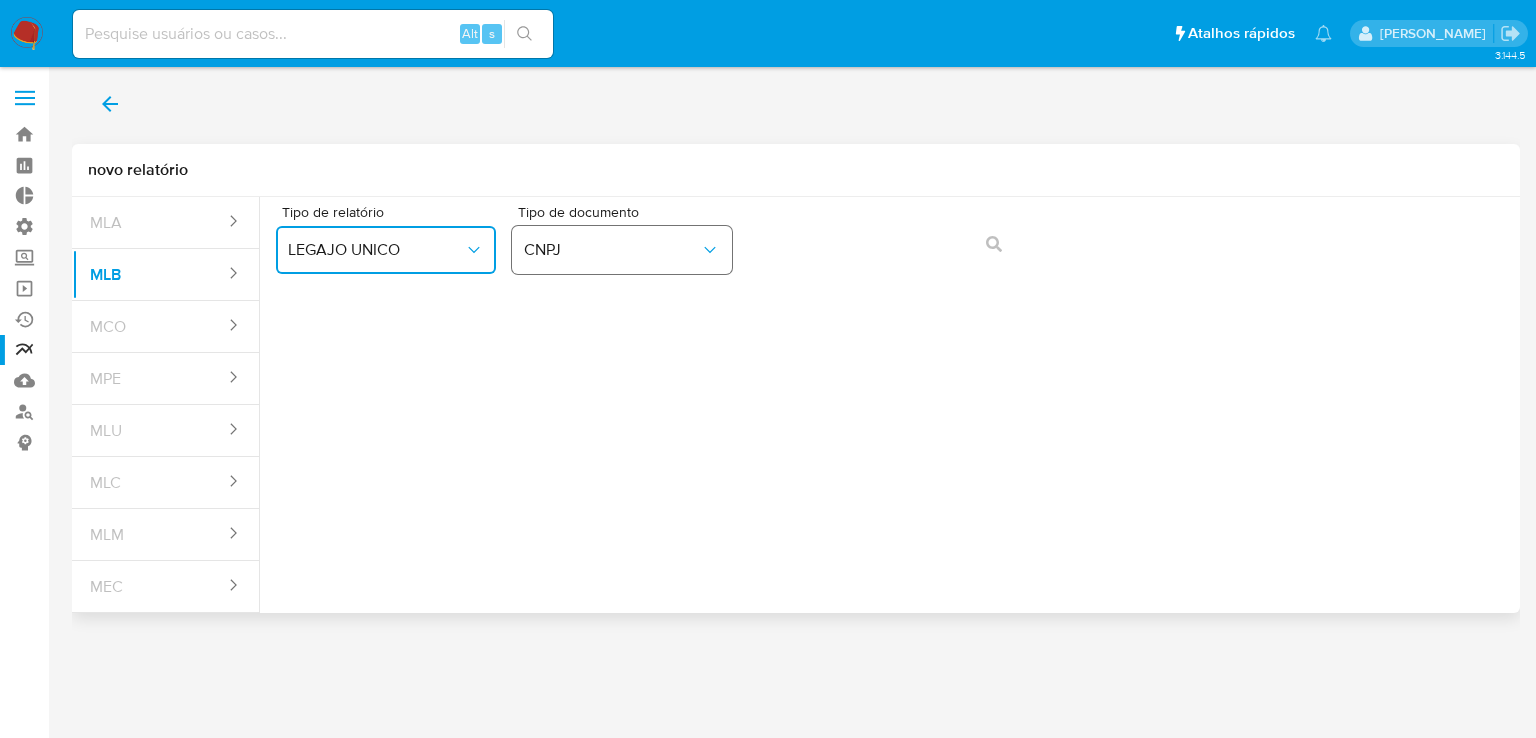click on "CNPJ" at bounding box center (622, 250) 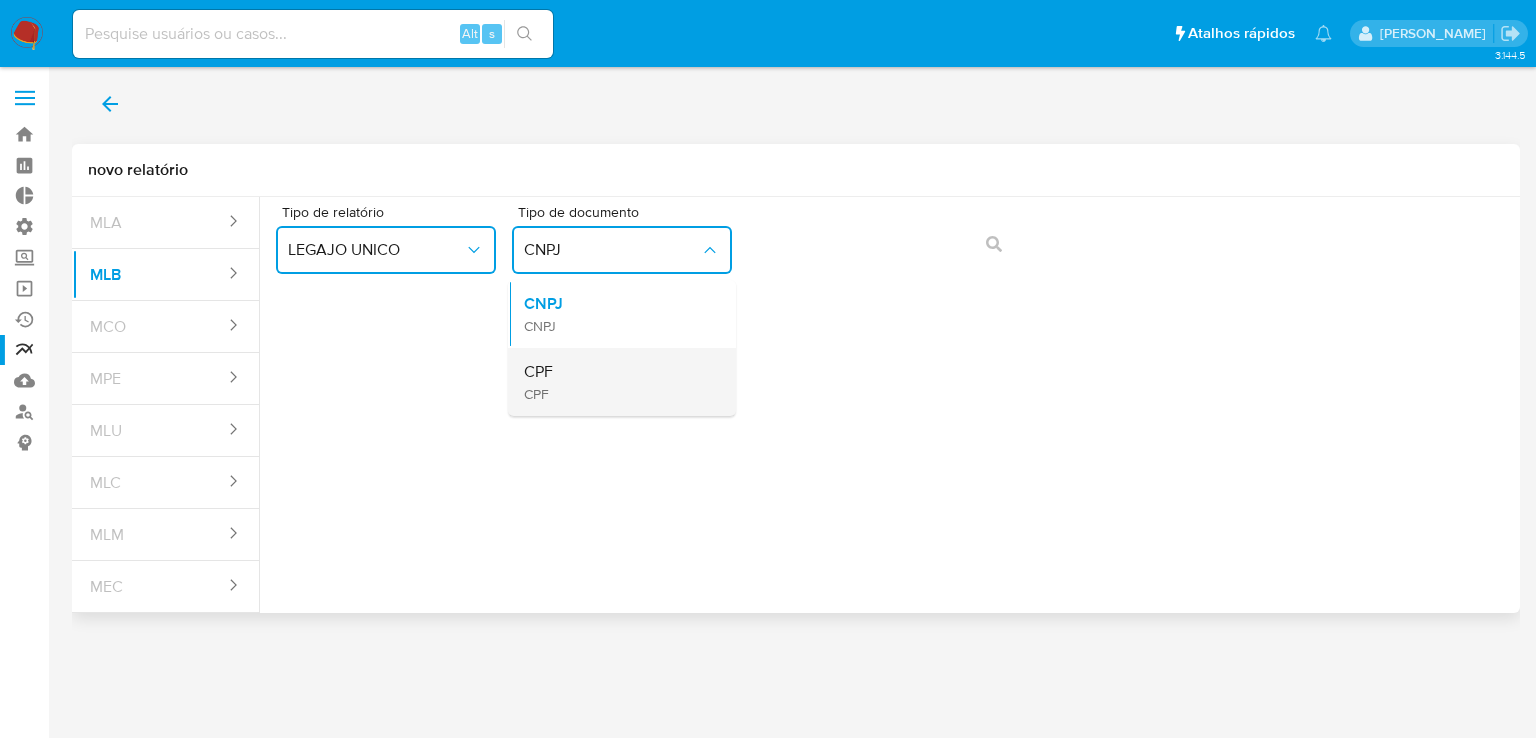 click on "CPF CPF" at bounding box center (616, 382) 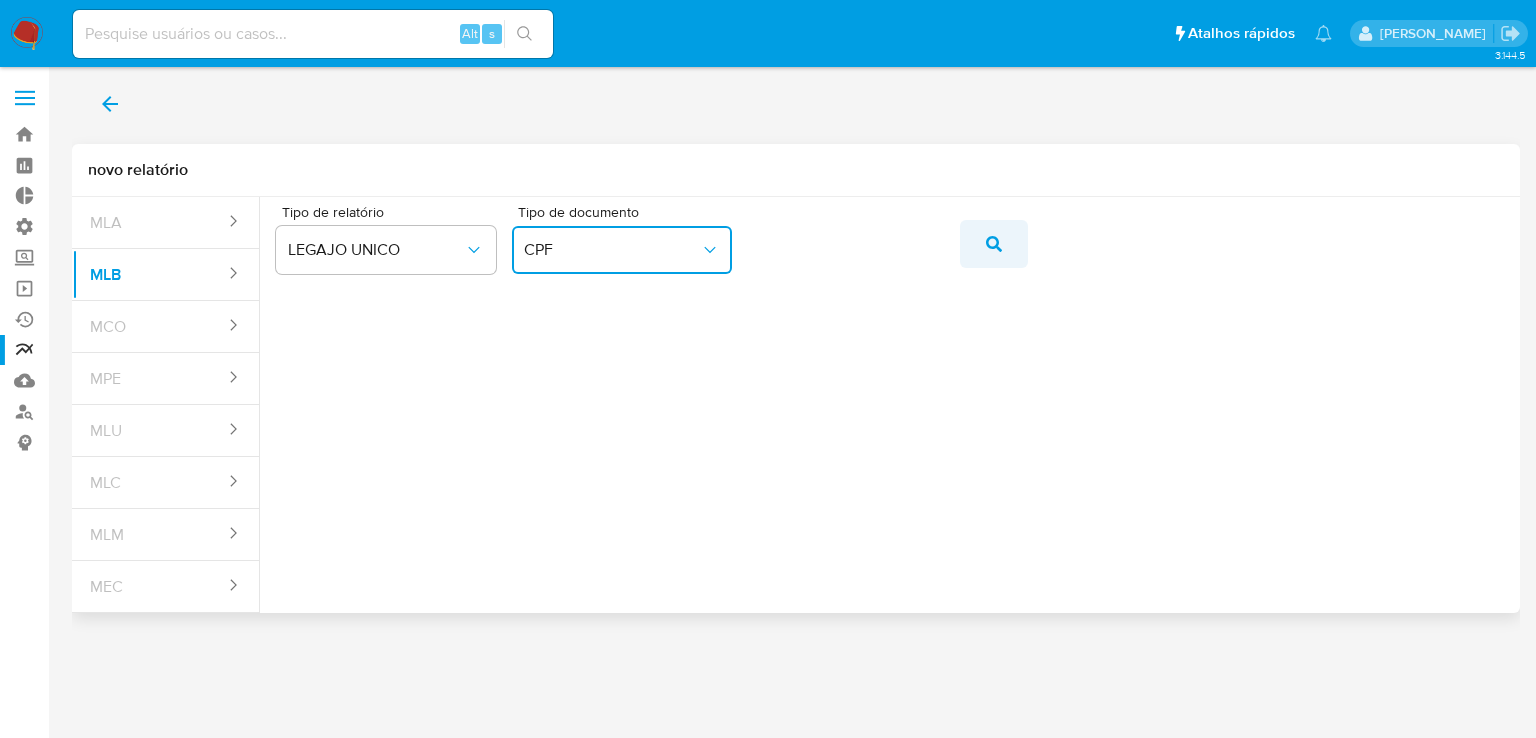 click at bounding box center [994, 244] 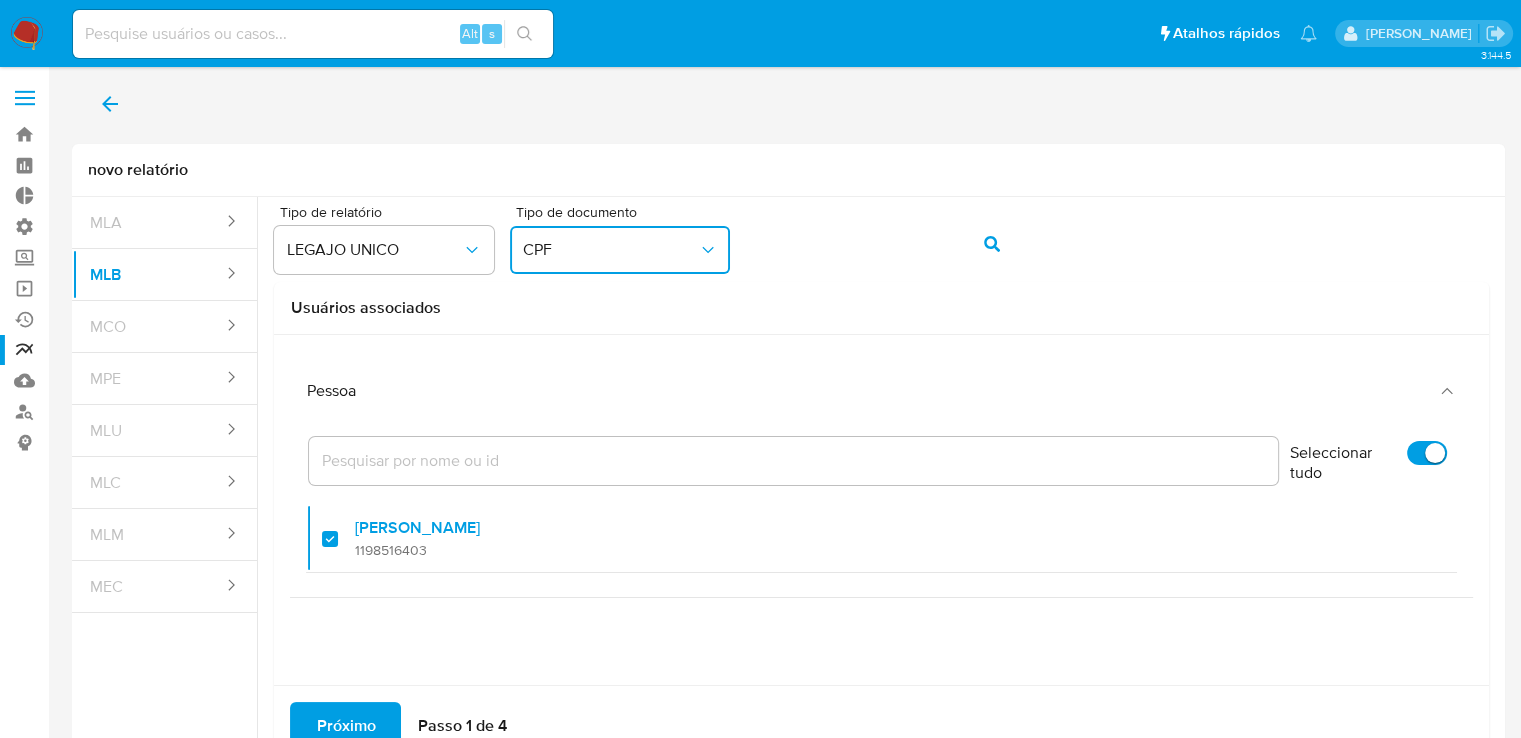 scroll, scrollTop: 56, scrollLeft: 0, axis: vertical 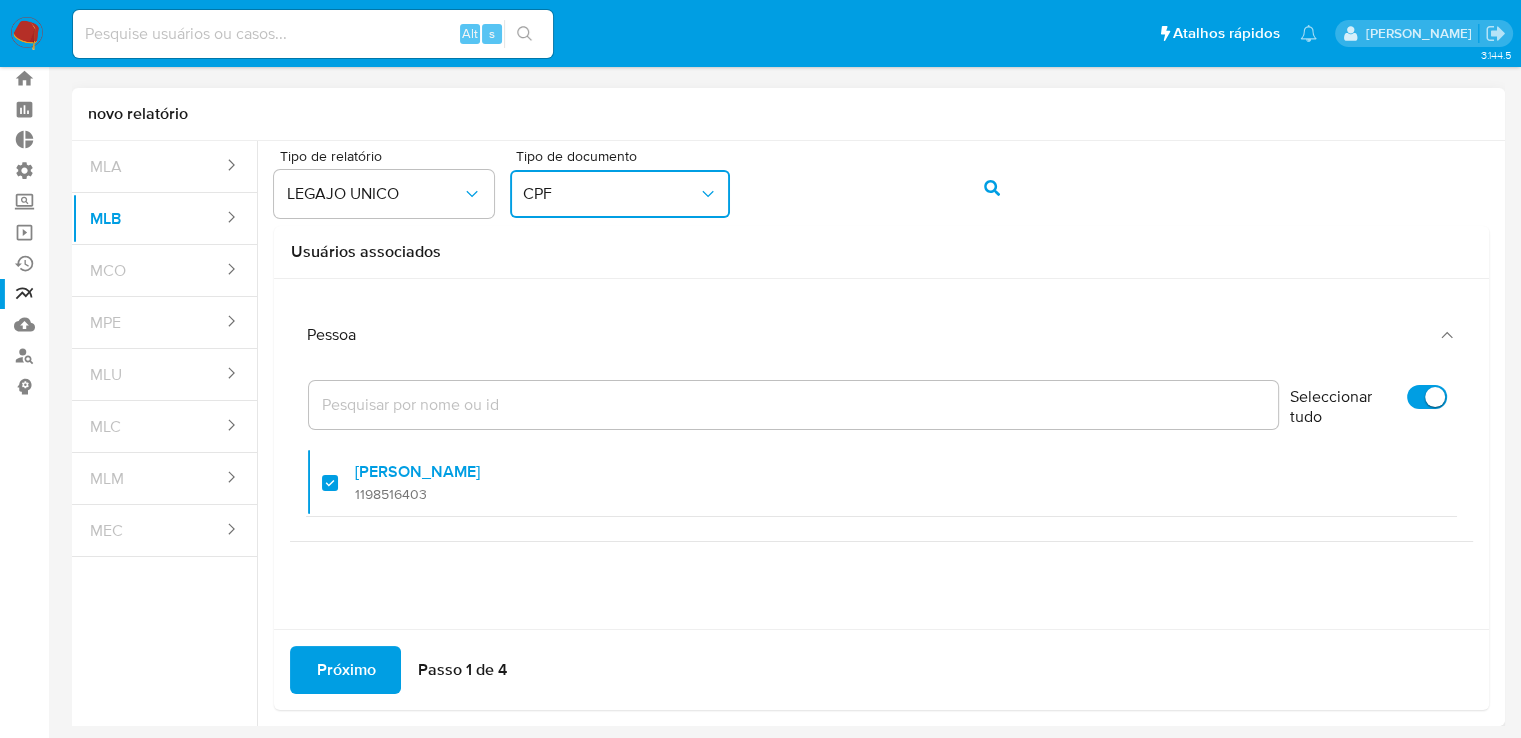 click on "Seleccionar tudo" at bounding box center [1427, 397] 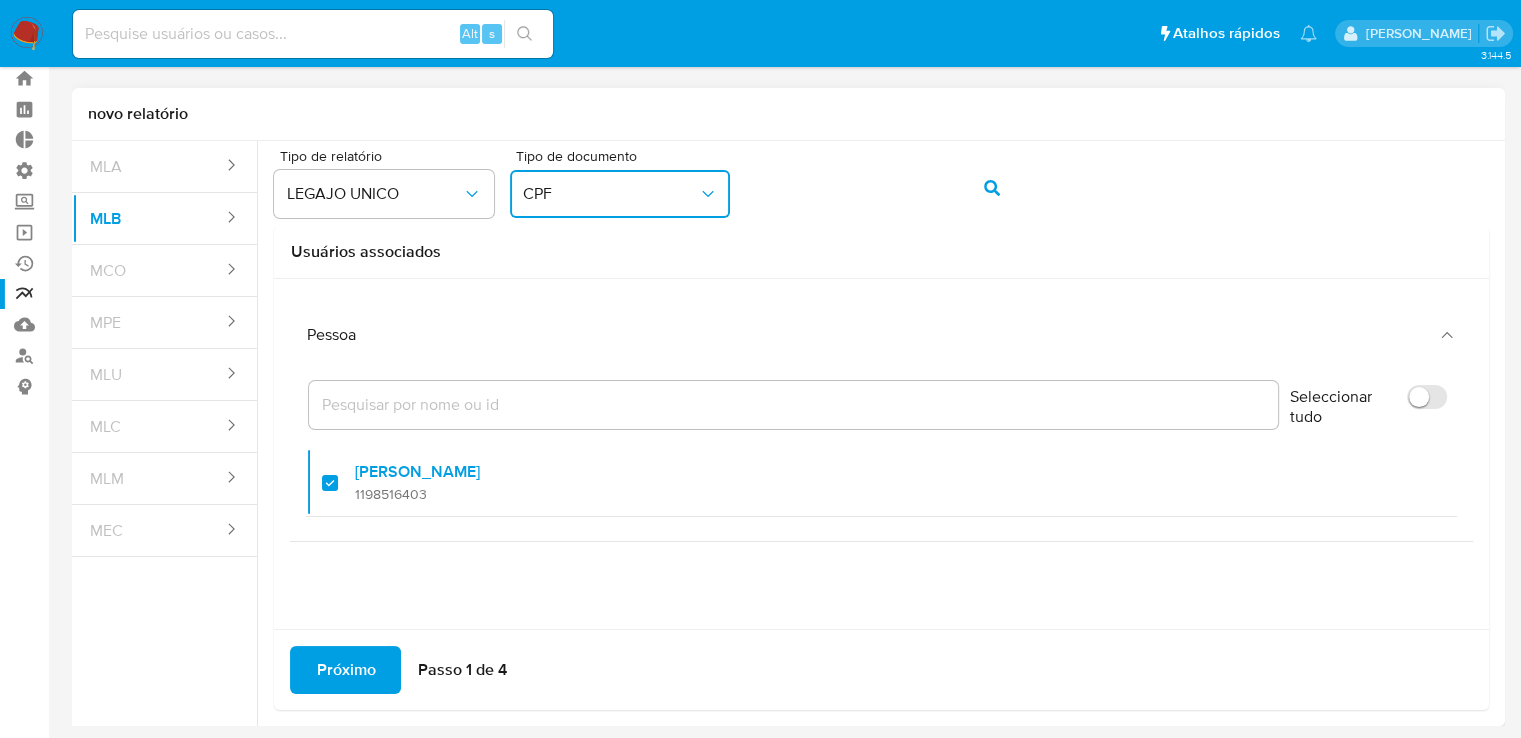 checkbox on "false" 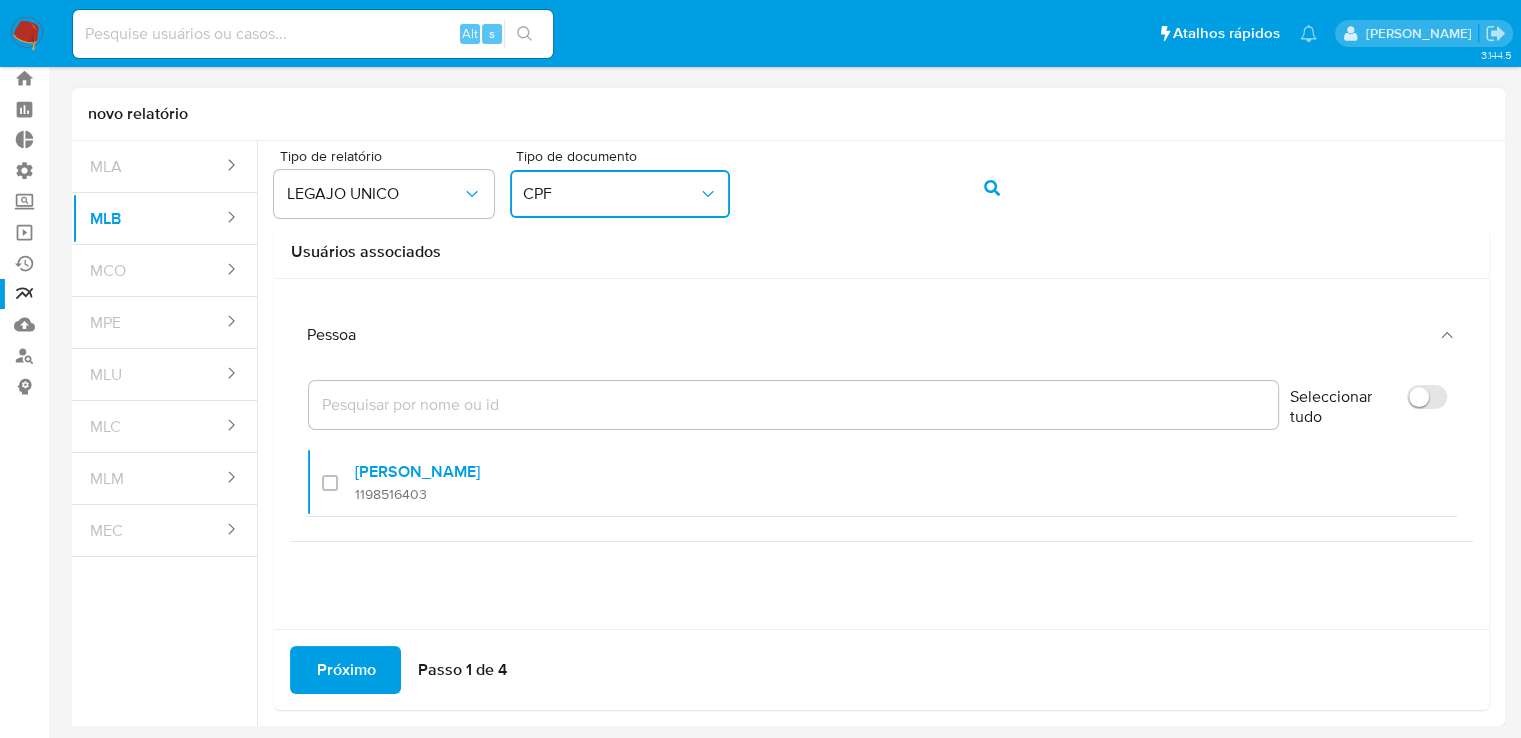 click on "Seleccionar tudo" at bounding box center (1427, 397) 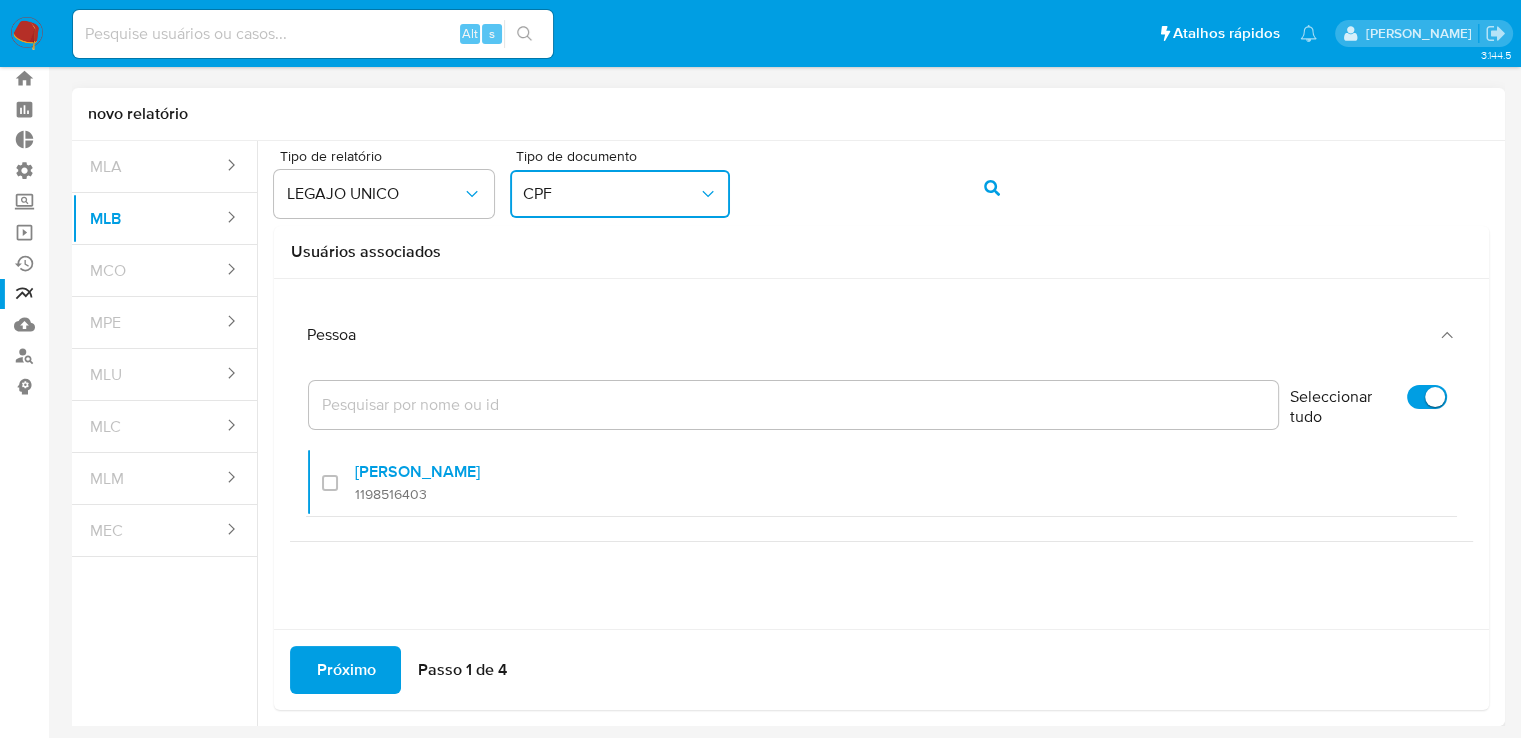 checkbox on "true" 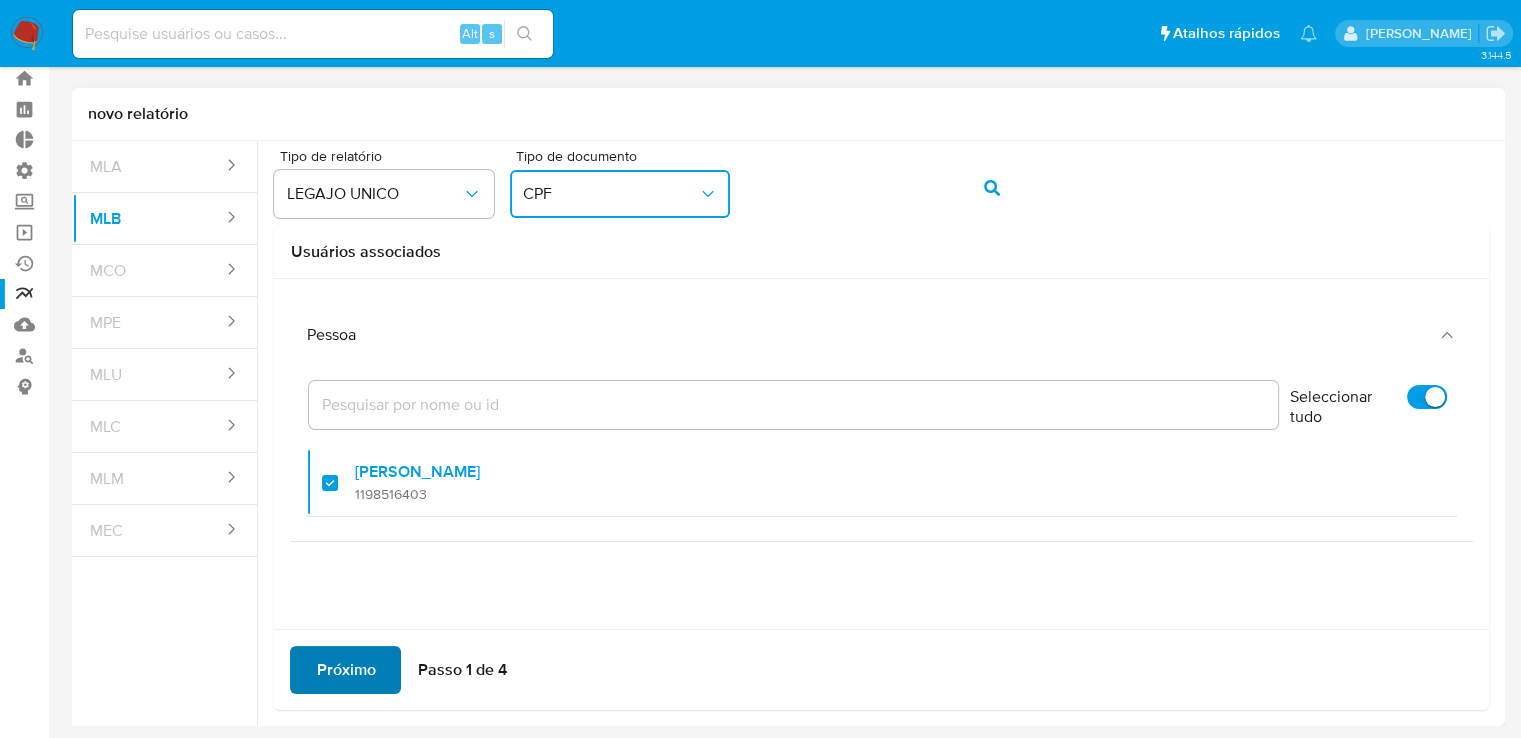 click on "Próximo" at bounding box center (345, 670) 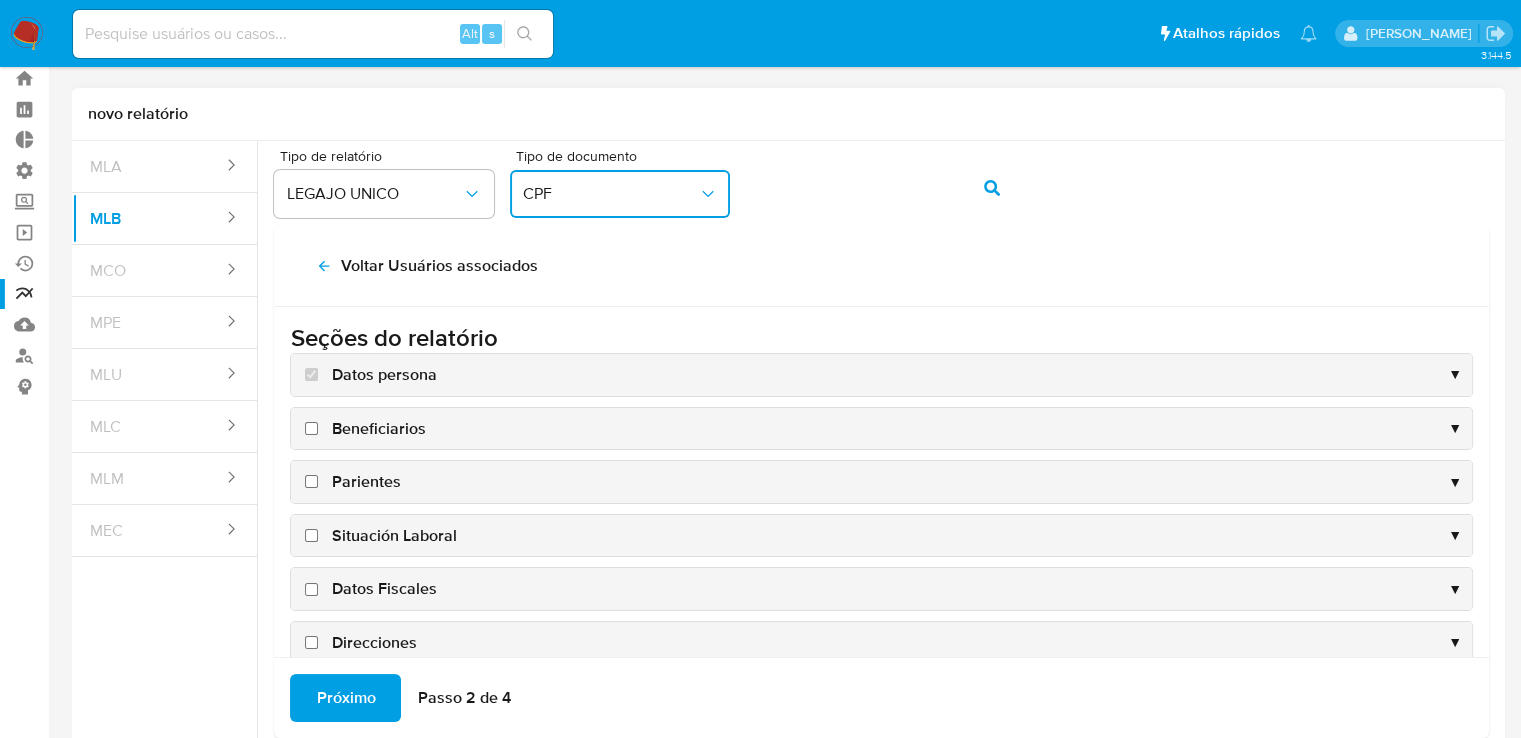 click on "Beneficiarios" at bounding box center [311, 428] 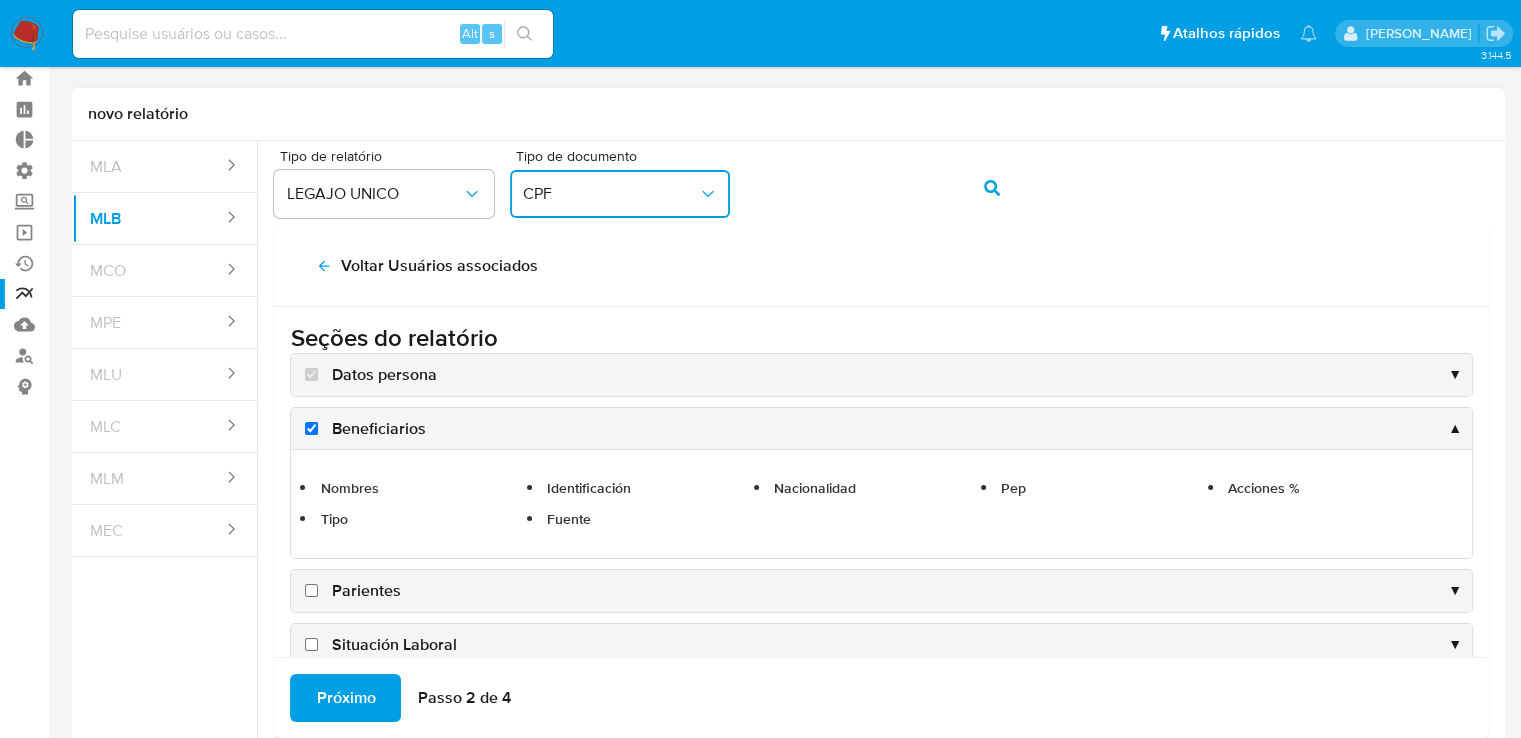 click on "Parientes" at bounding box center [311, 590] 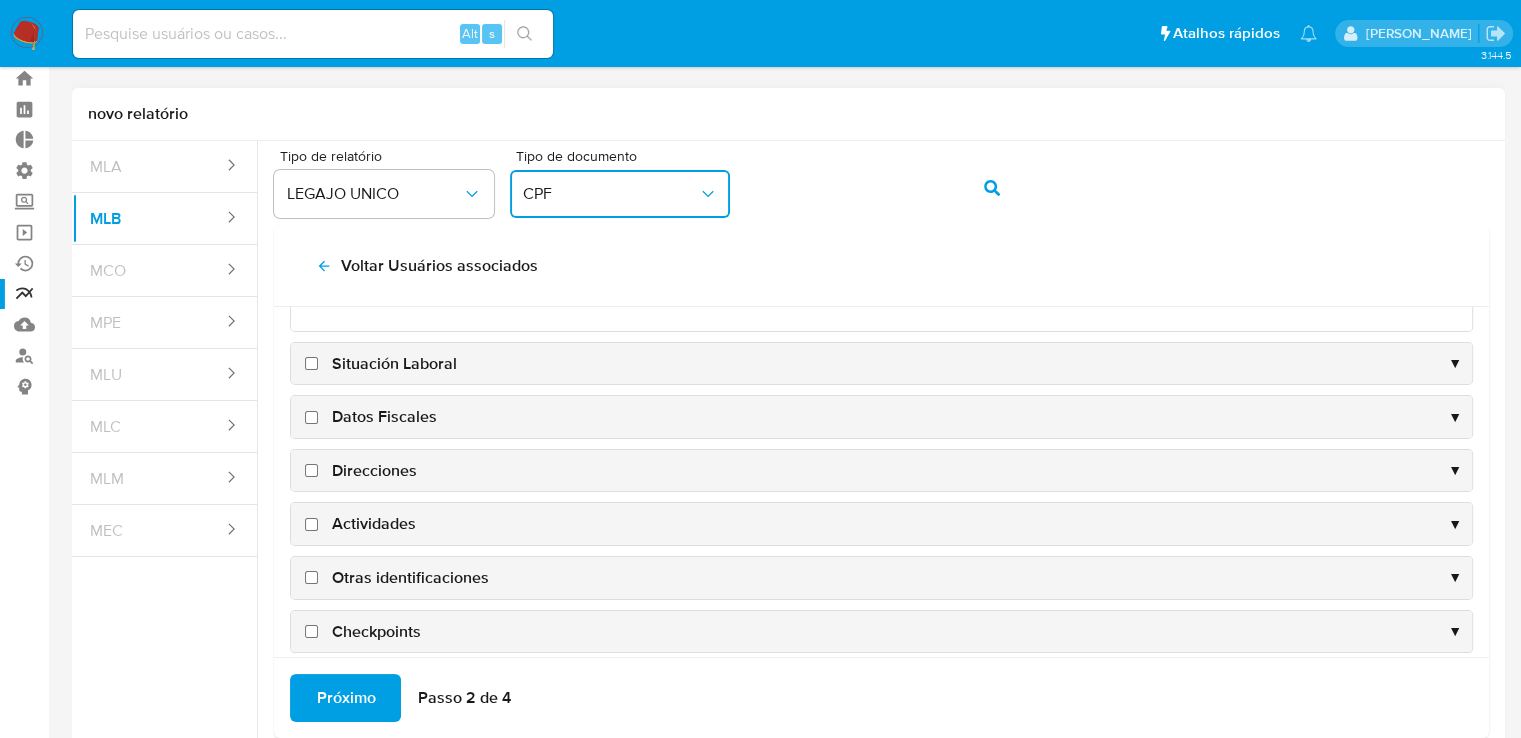 scroll, scrollTop: 258, scrollLeft: 0, axis: vertical 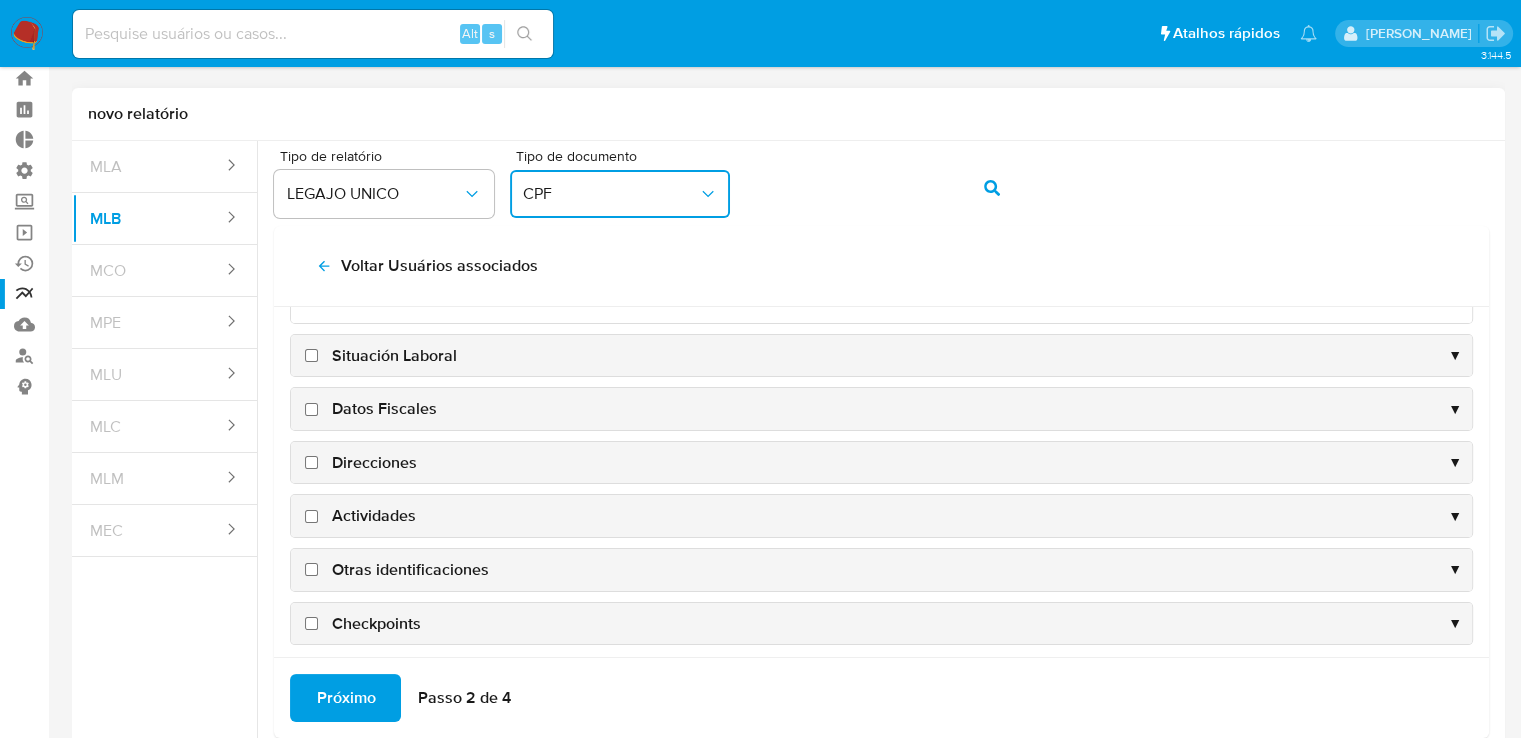 click on "Situación Laboral" at bounding box center (311, 355) 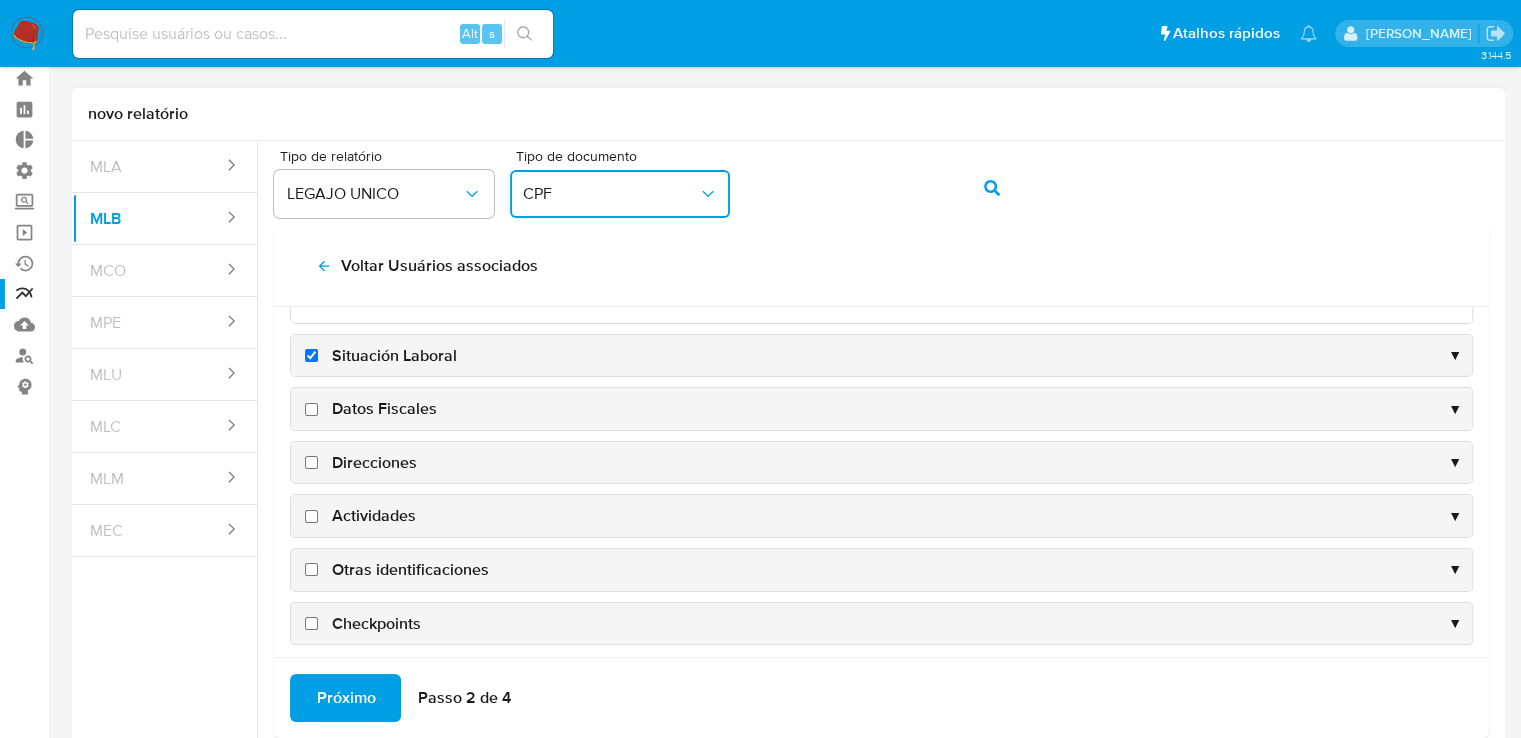 checkbox on "true" 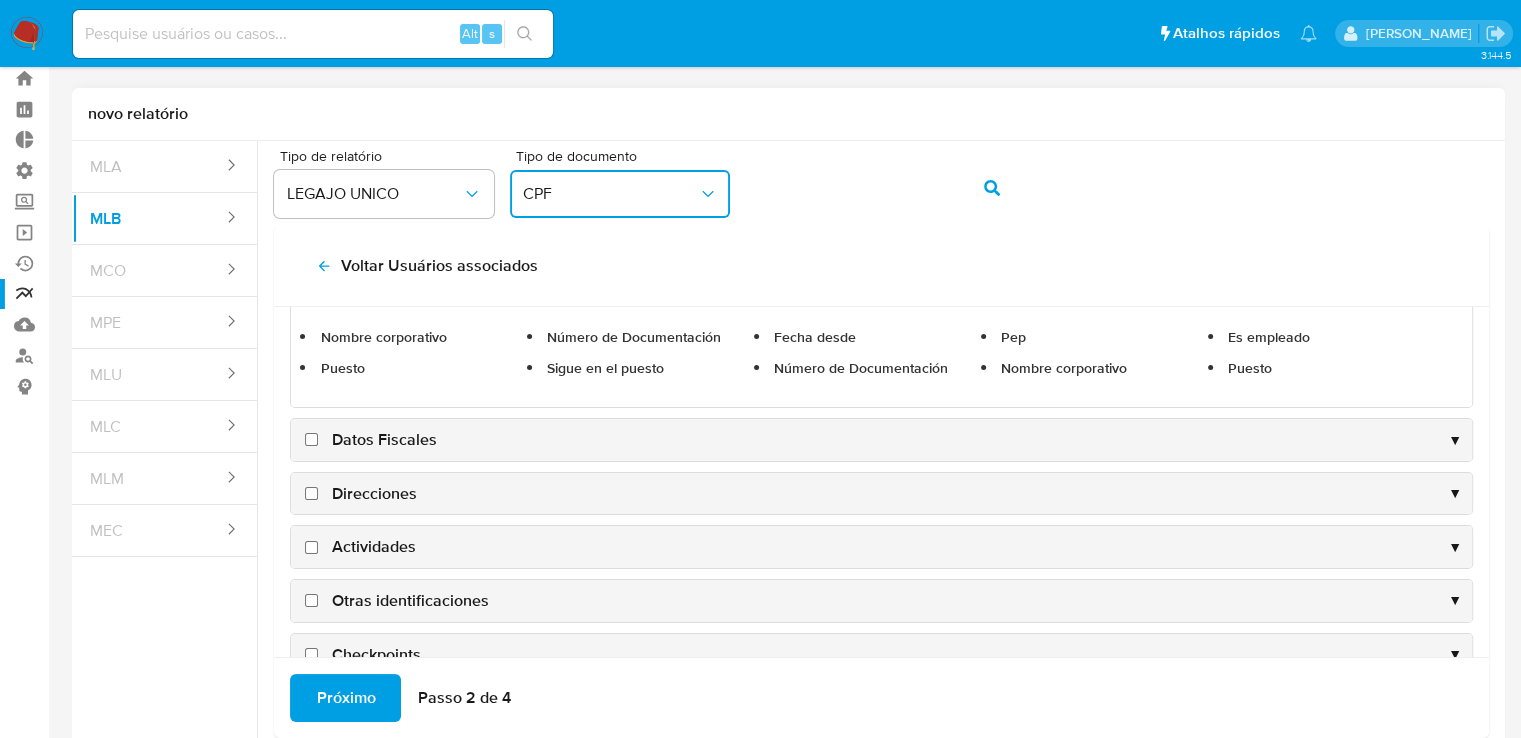 click on "Datos Fiscales" at bounding box center [311, 439] 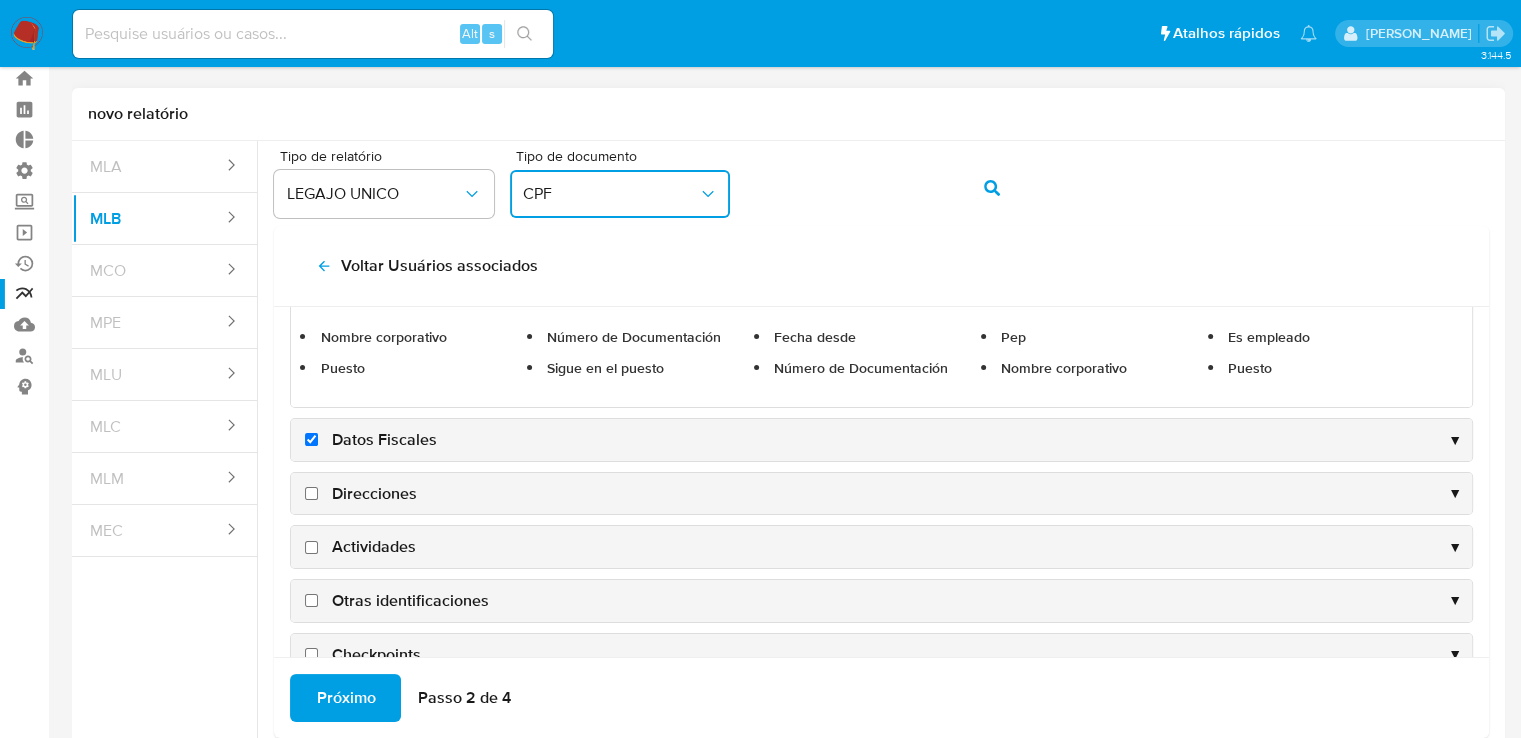 checkbox on "true" 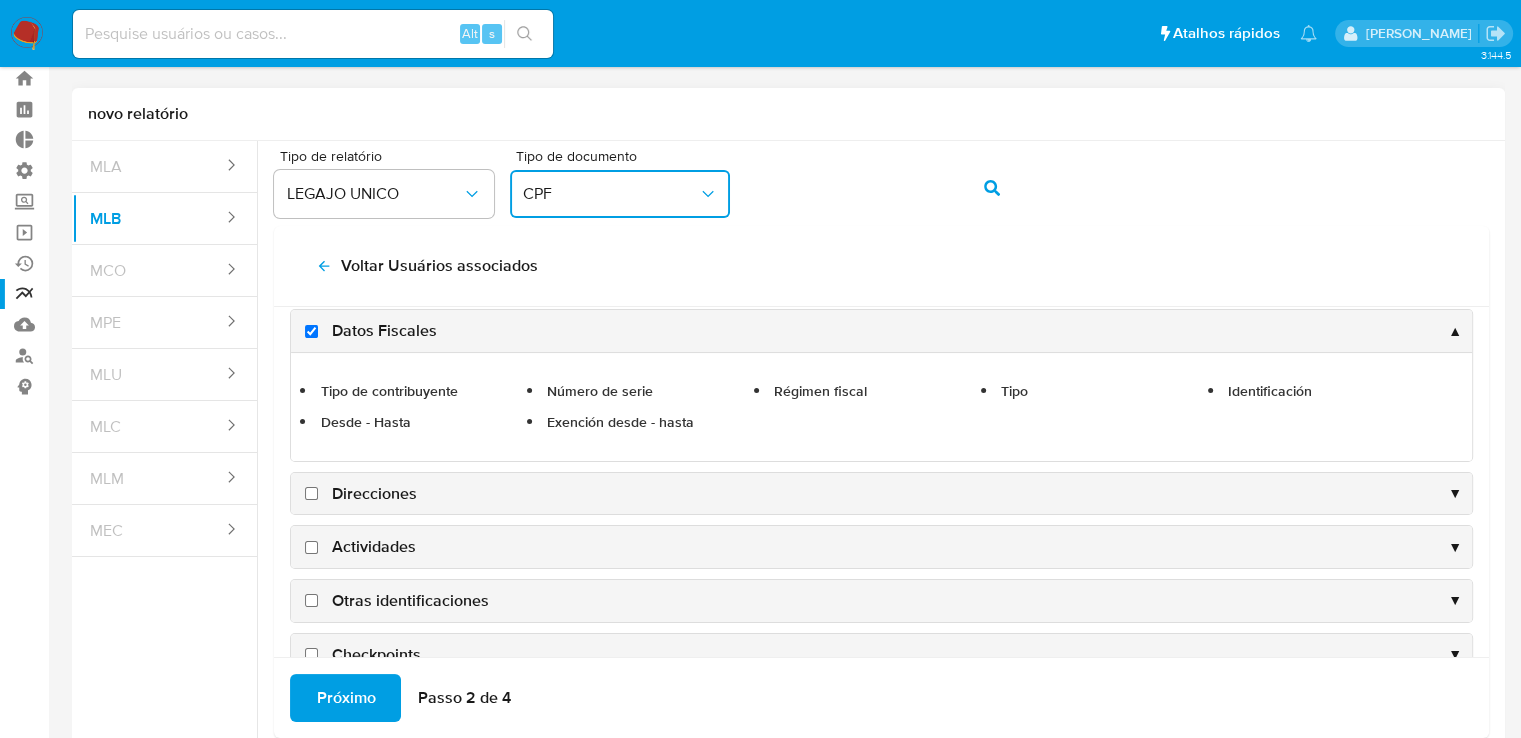 click on "Direcciones" at bounding box center (311, 493) 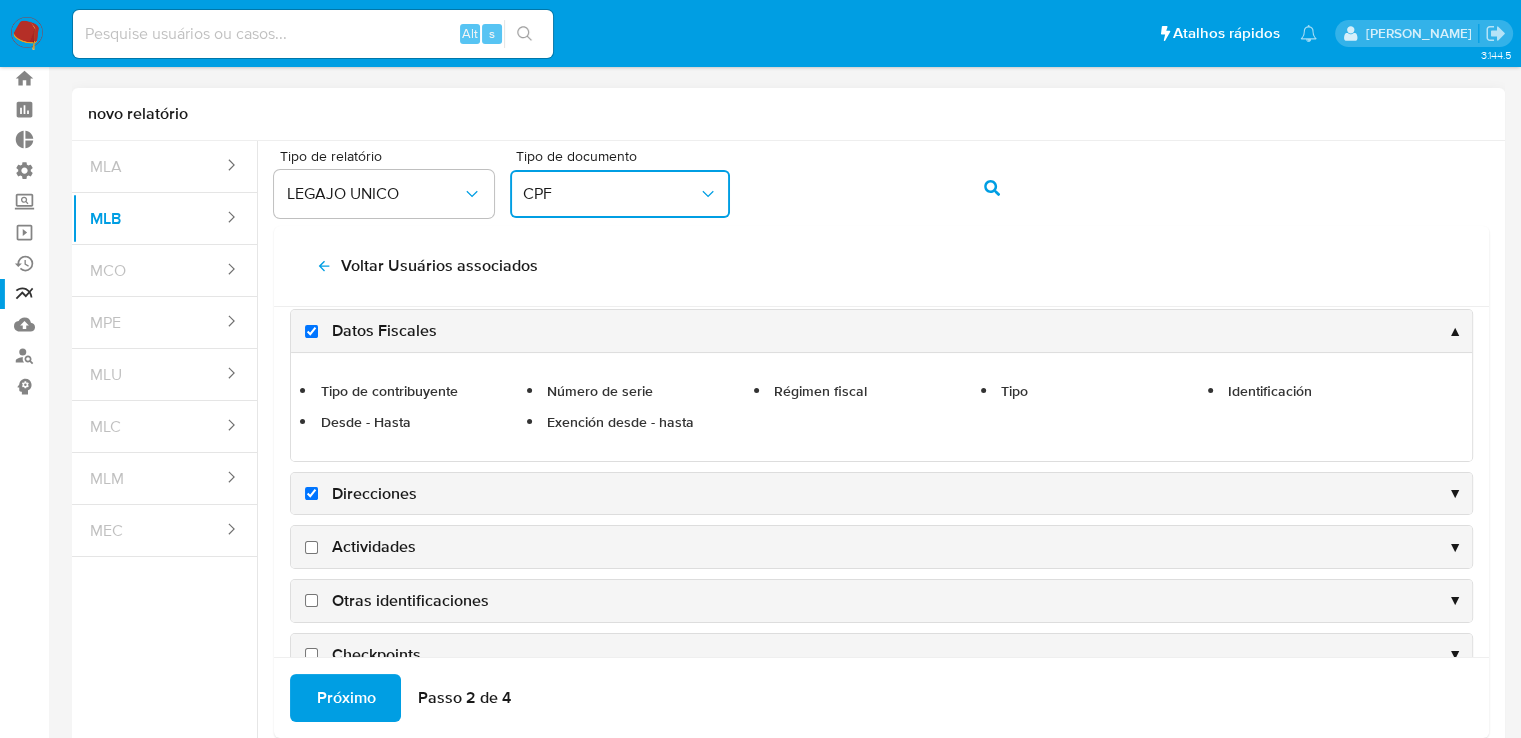 checkbox on "true" 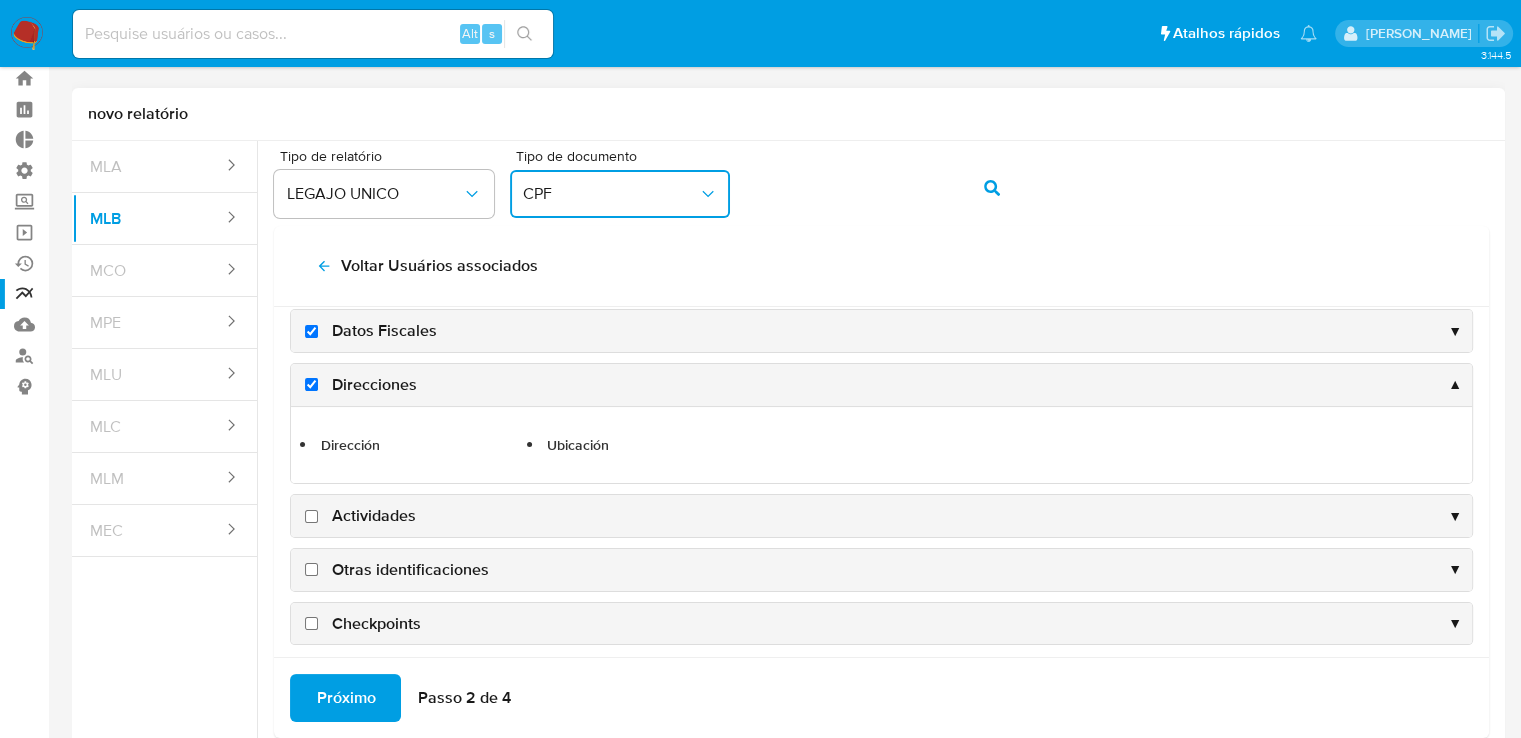 click on "Actividades" at bounding box center (311, 516) 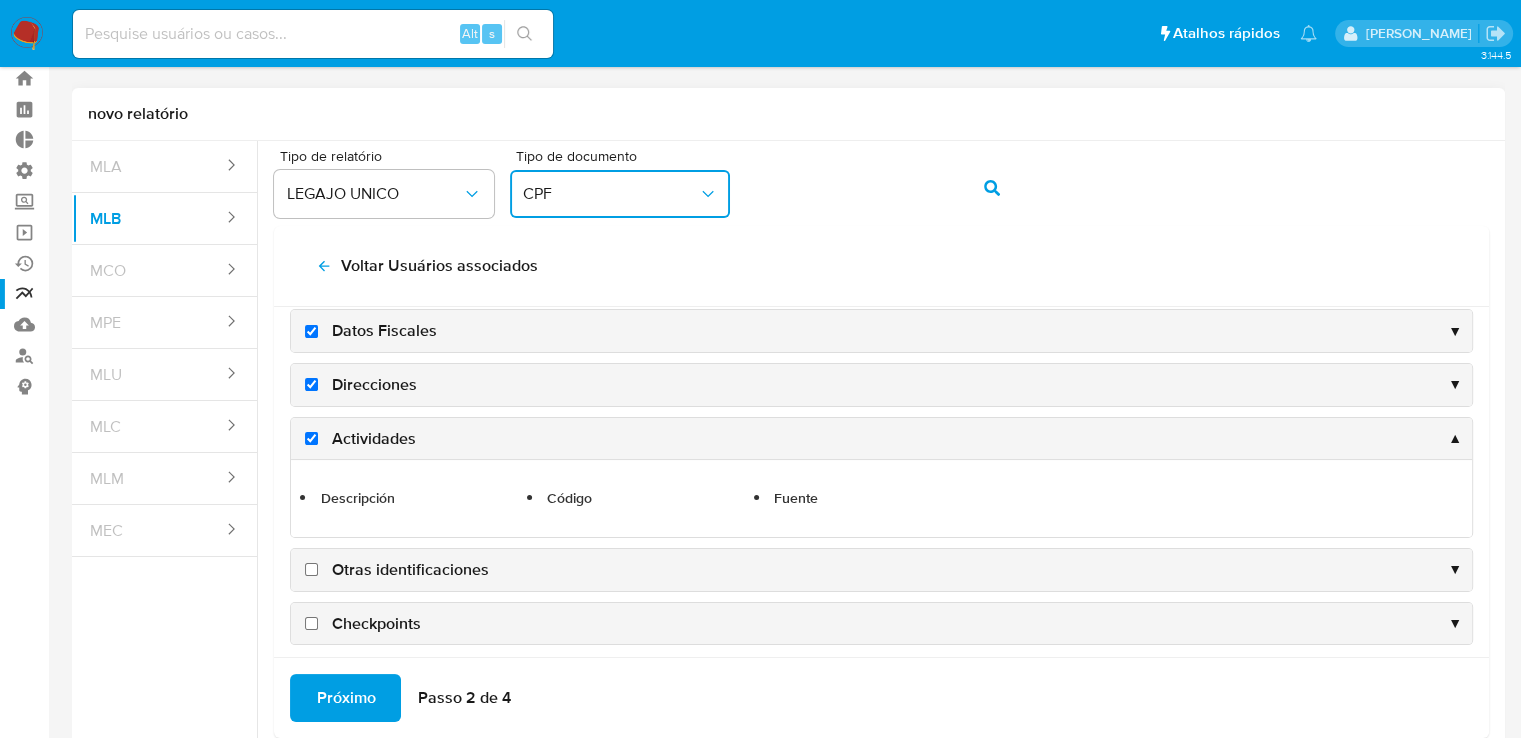 click on "Otras identificaciones" at bounding box center [394, 570] 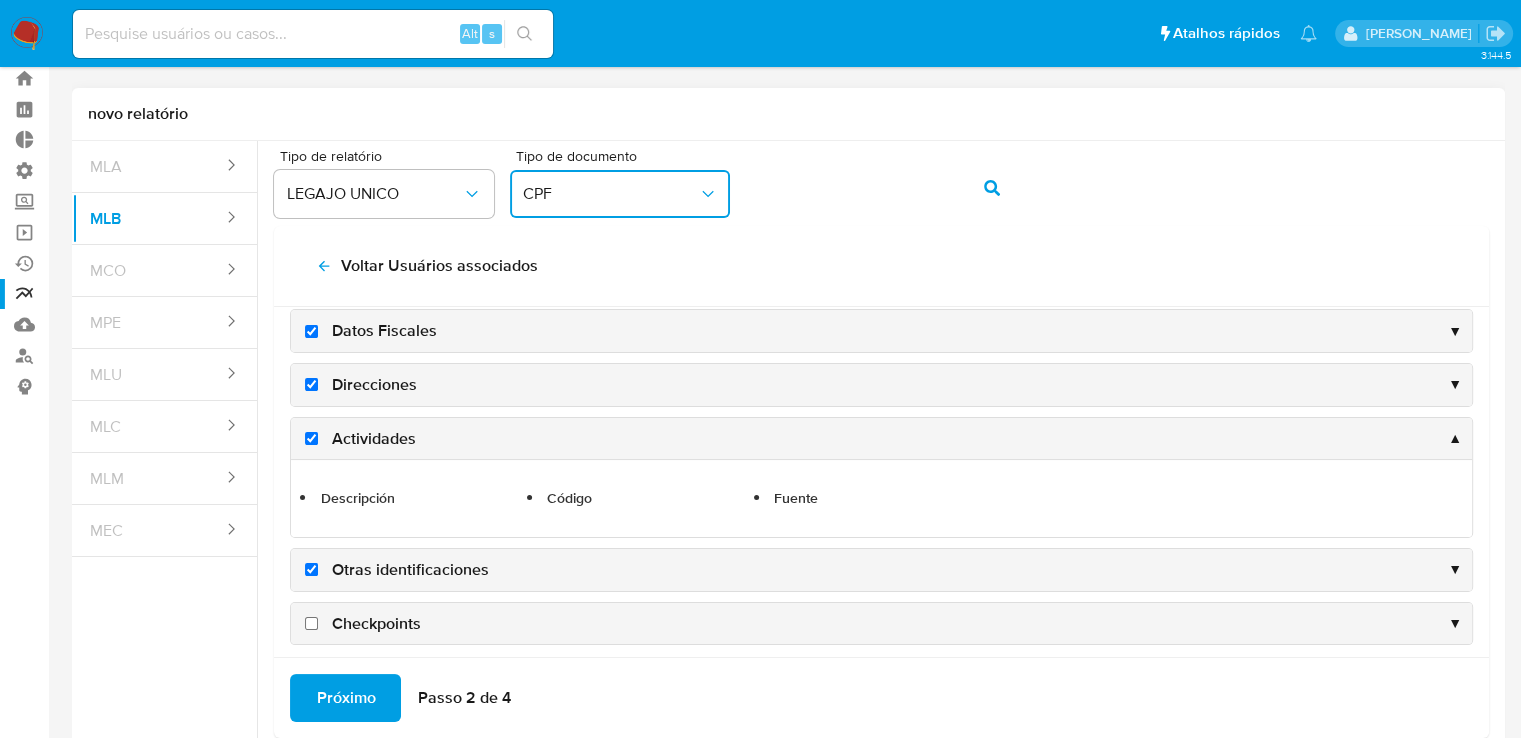 checkbox on "true" 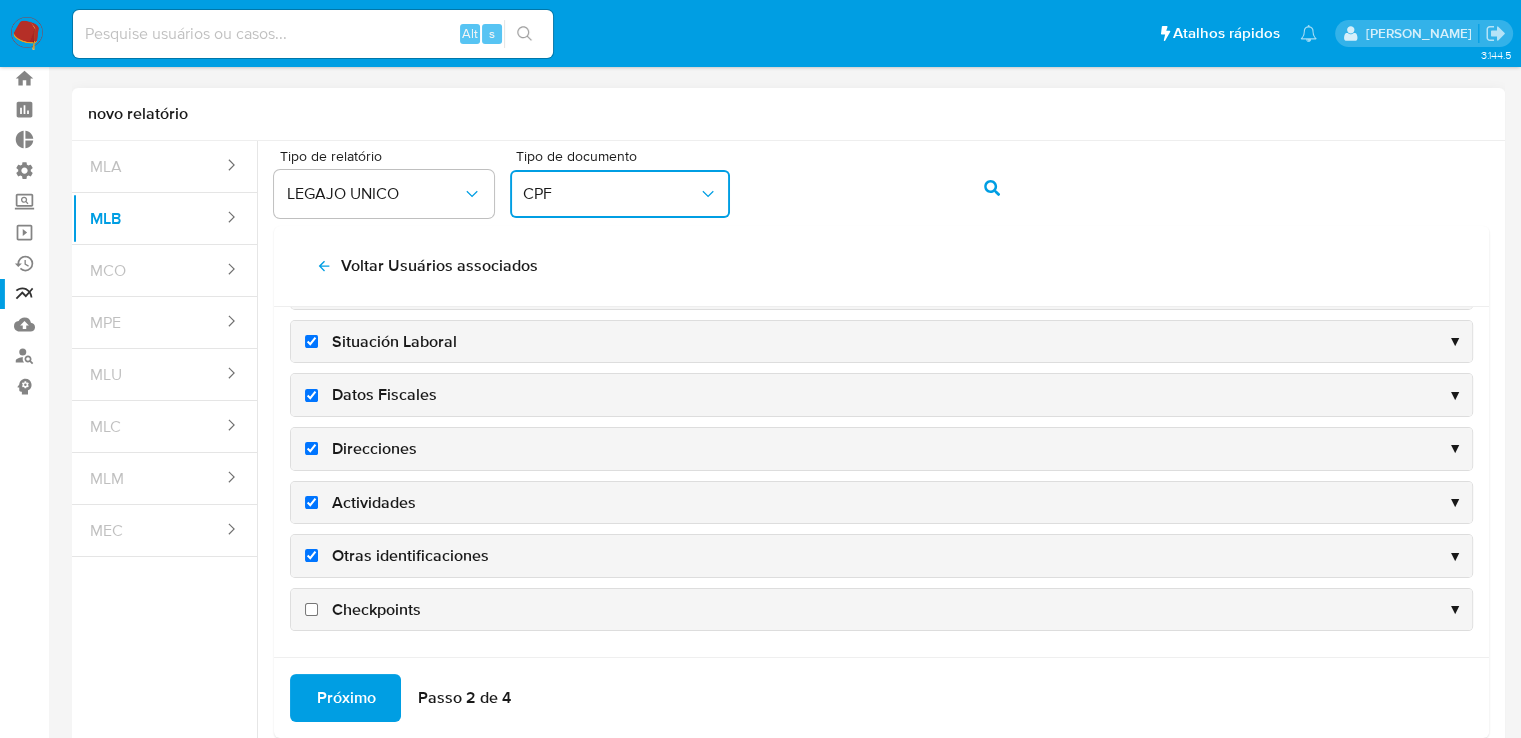 scroll, scrollTop: 190, scrollLeft: 0, axis: vertical 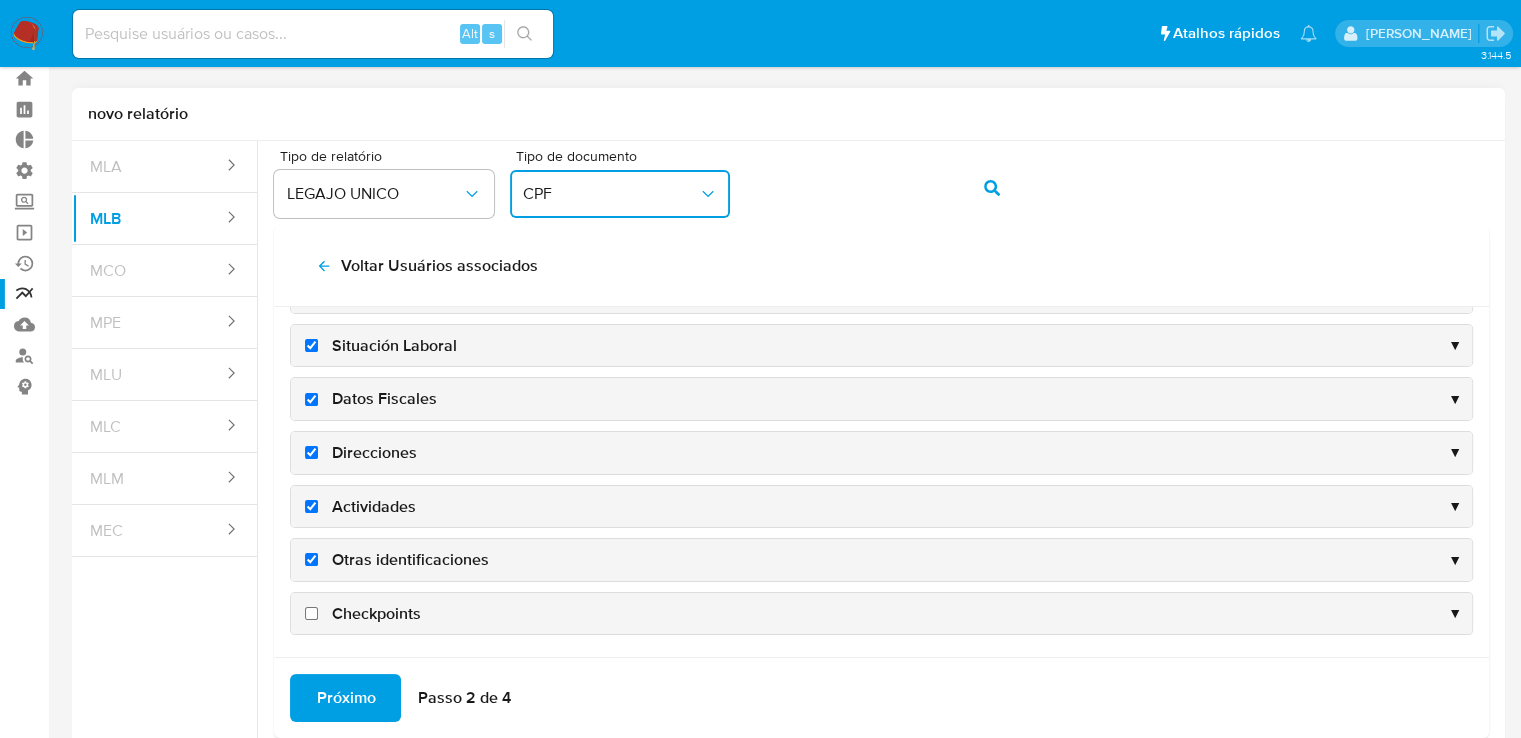 click on "Checkpoints" at bounding box center [311, 613] 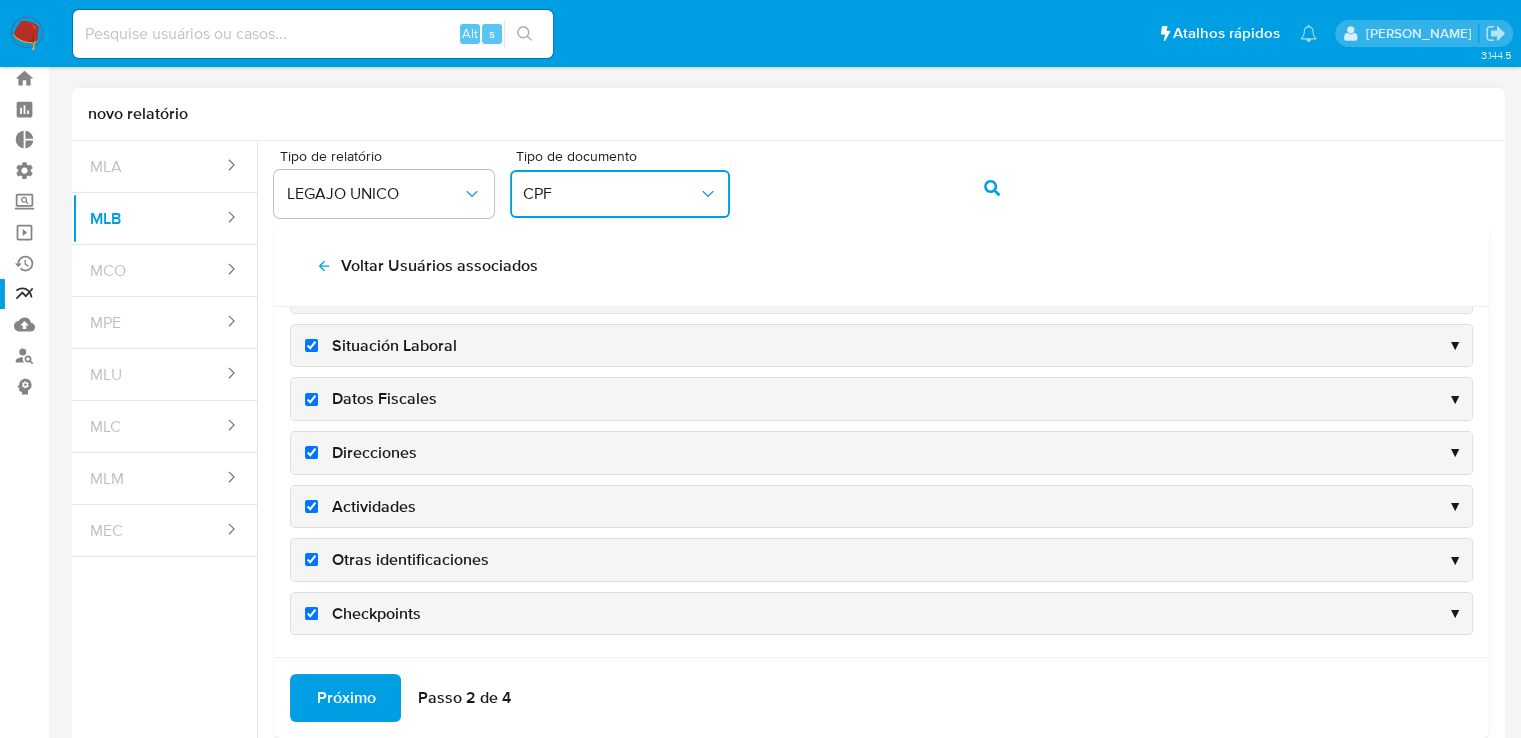 checkbox on "true" 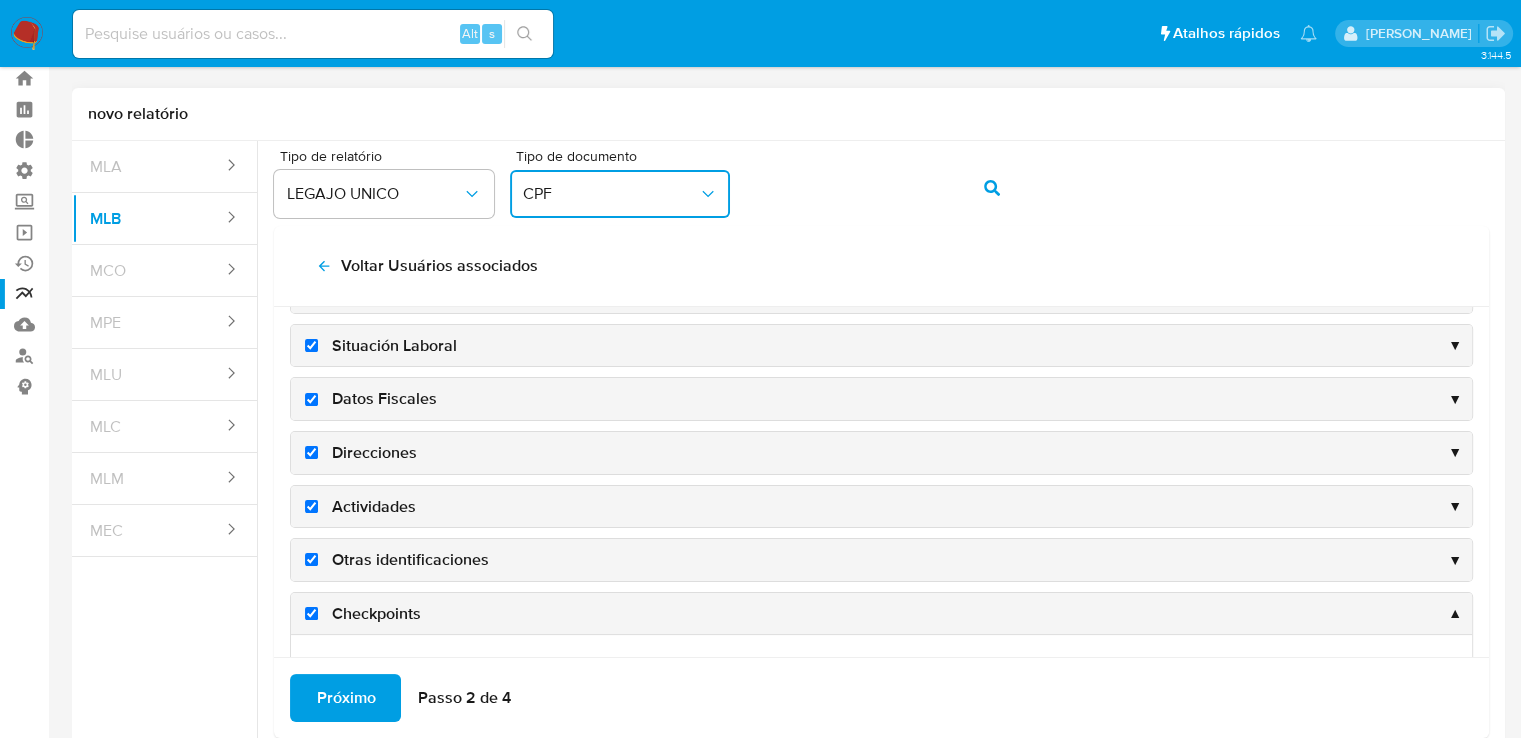 scroll, scrollTop: 268, scrollLeft: 0, axis: vertical 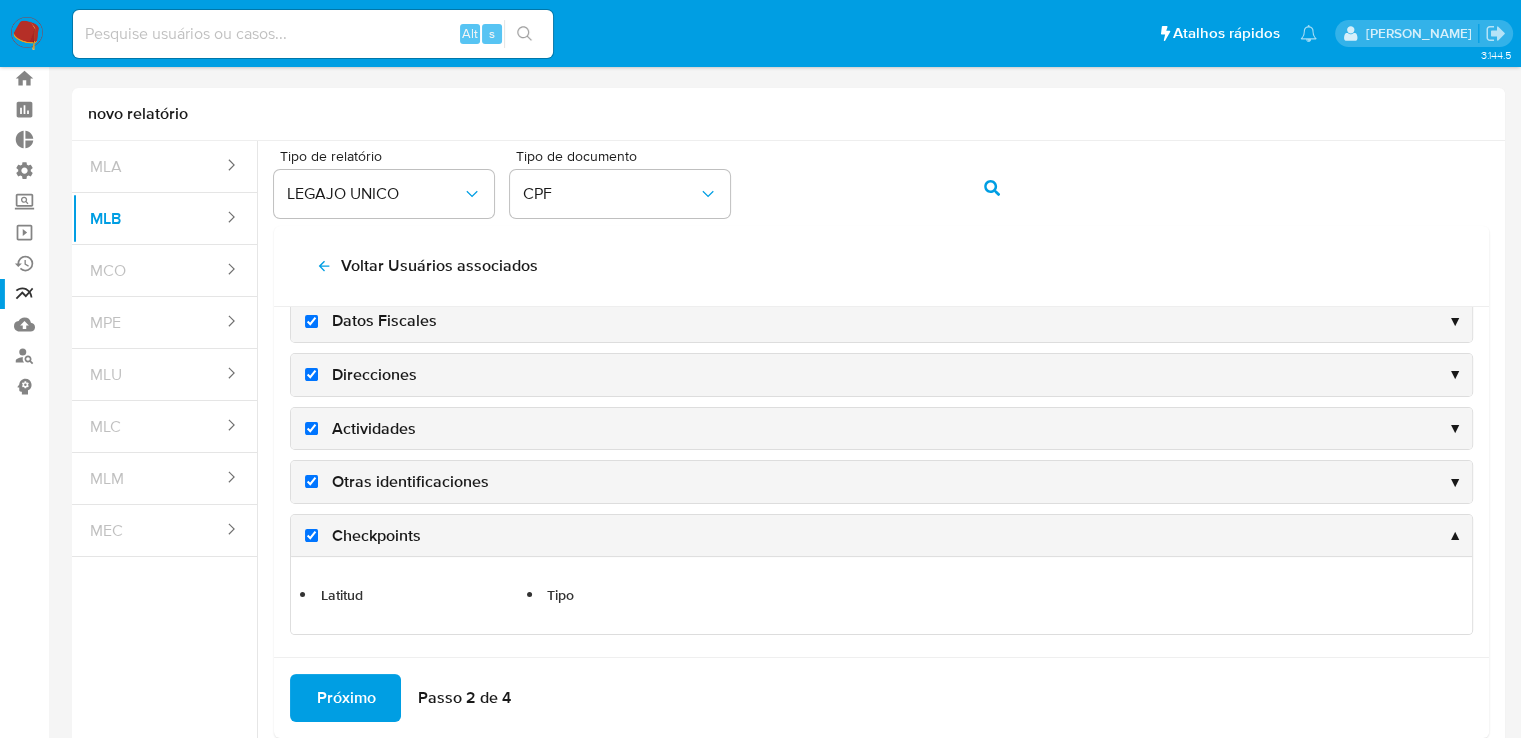 drag, startPoint x: 1500, startPoint y: 692, endPoint x: 1512, endPoint y: 512, distance: 180.39955 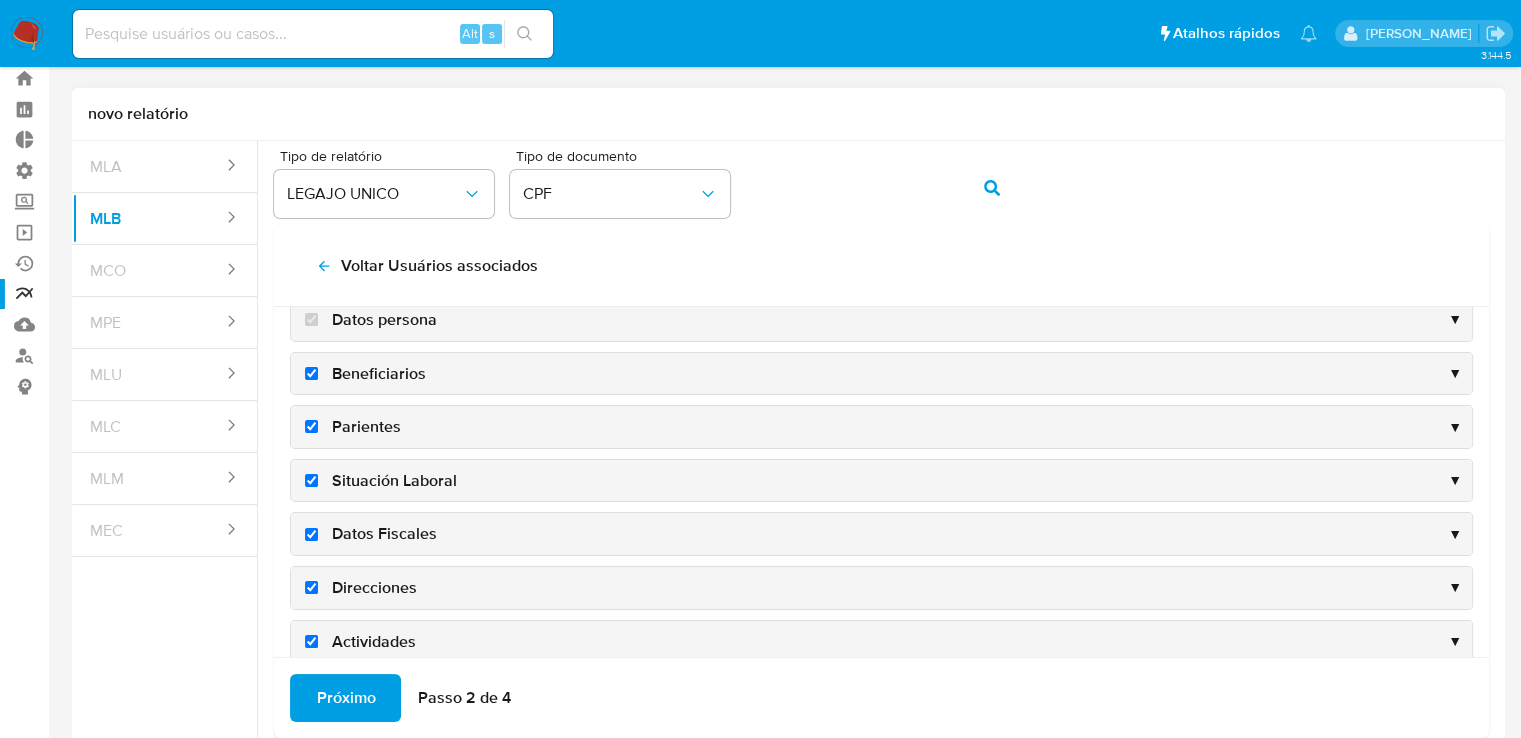 scroll, scrollTop: 0, scrollLeft: 0, axis: both 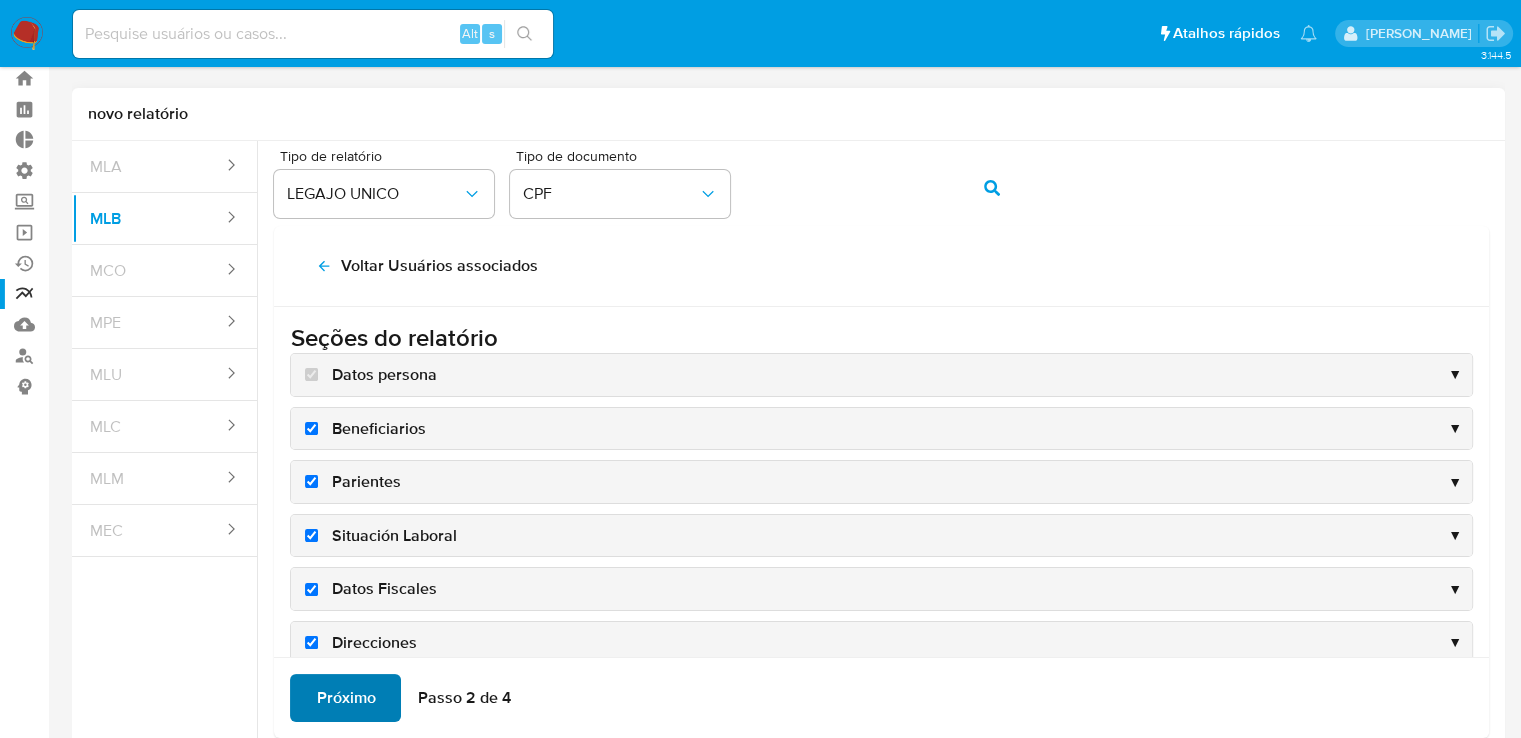 click on "Próximo" at bounding box center (345, 698) 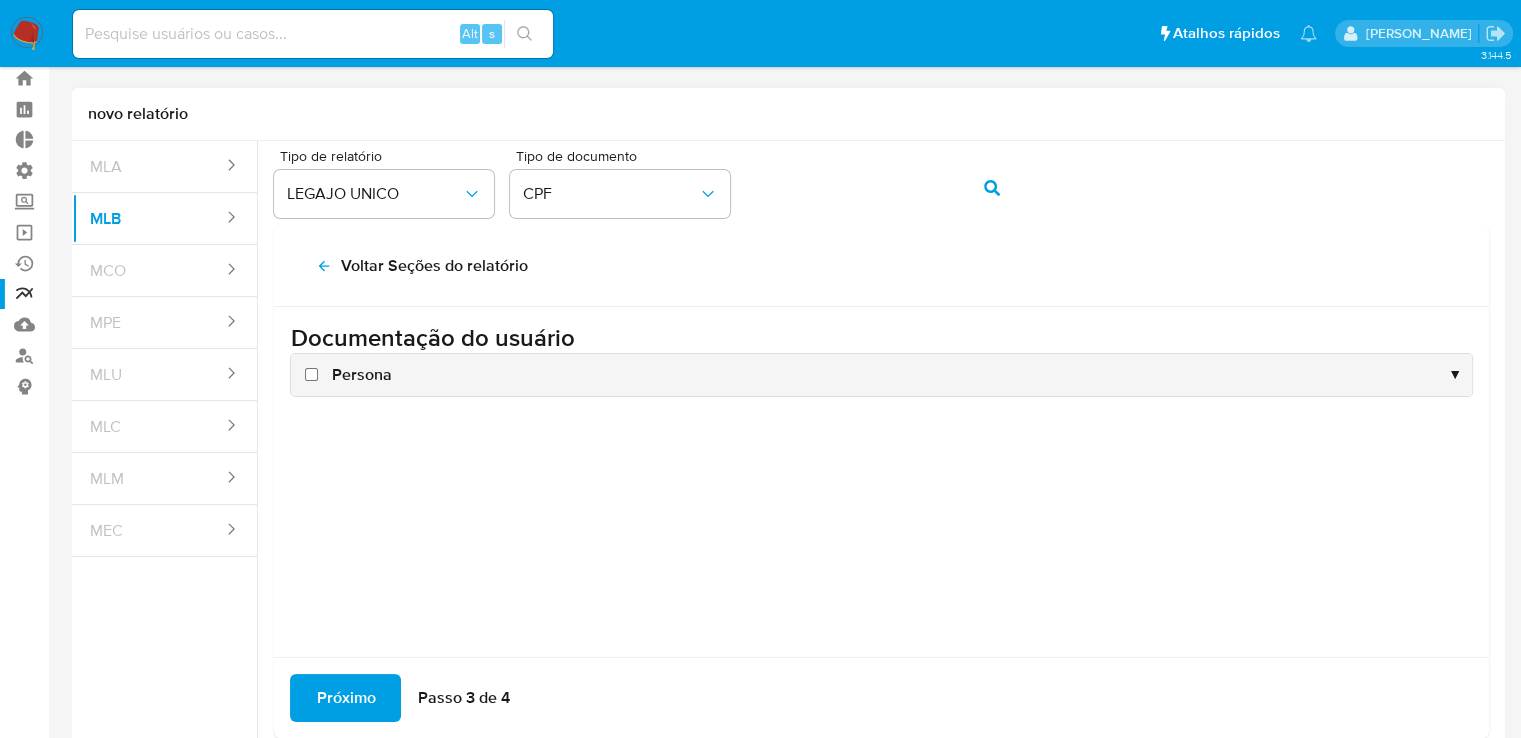 click on "Persona" at bounding box center [311, 374] 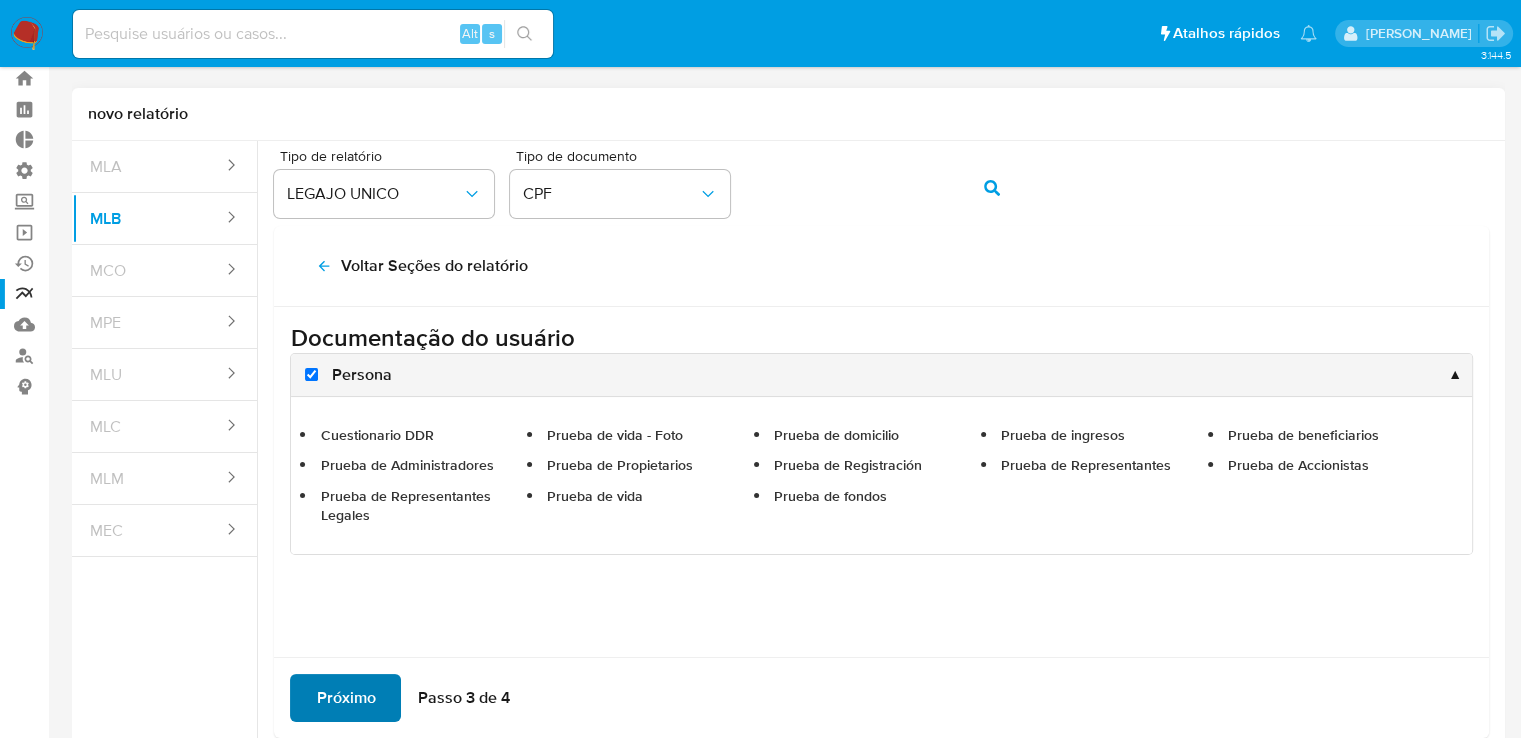 click on "Próximo" at bounding box center [345, 698] 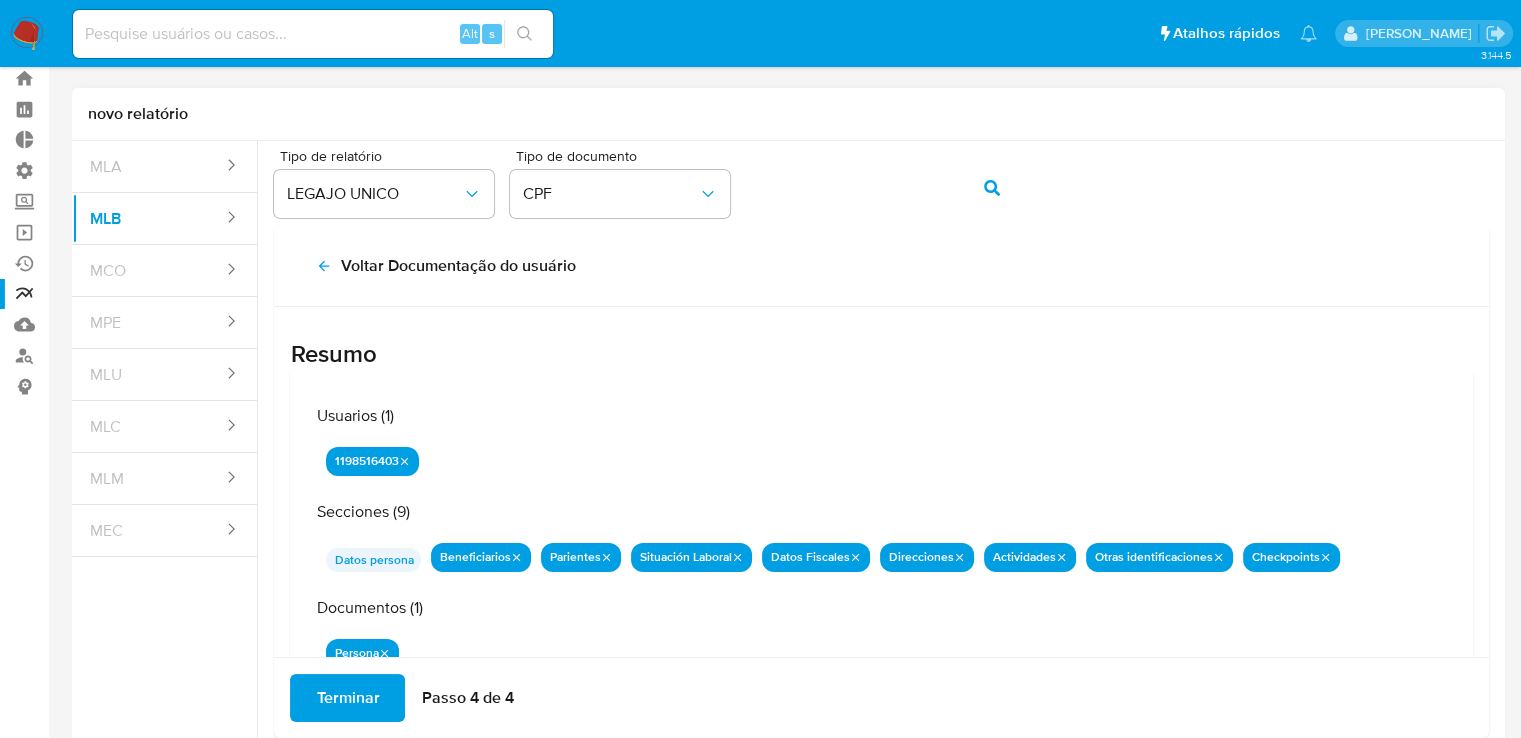 scroll, scrollTop: 61, scrollLeft: 0, axis: vertical 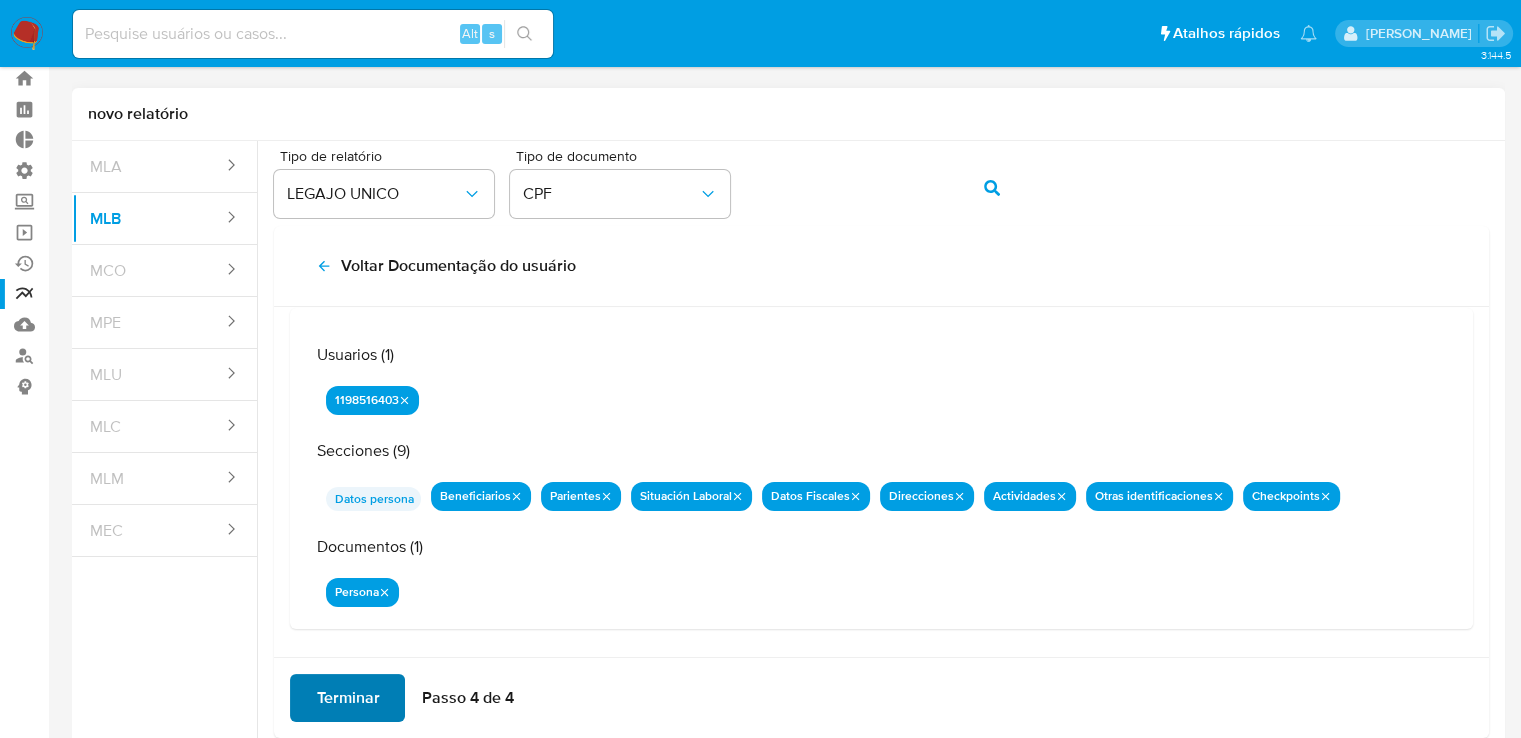 click on "Terminar" at bounding box center (347, 698) 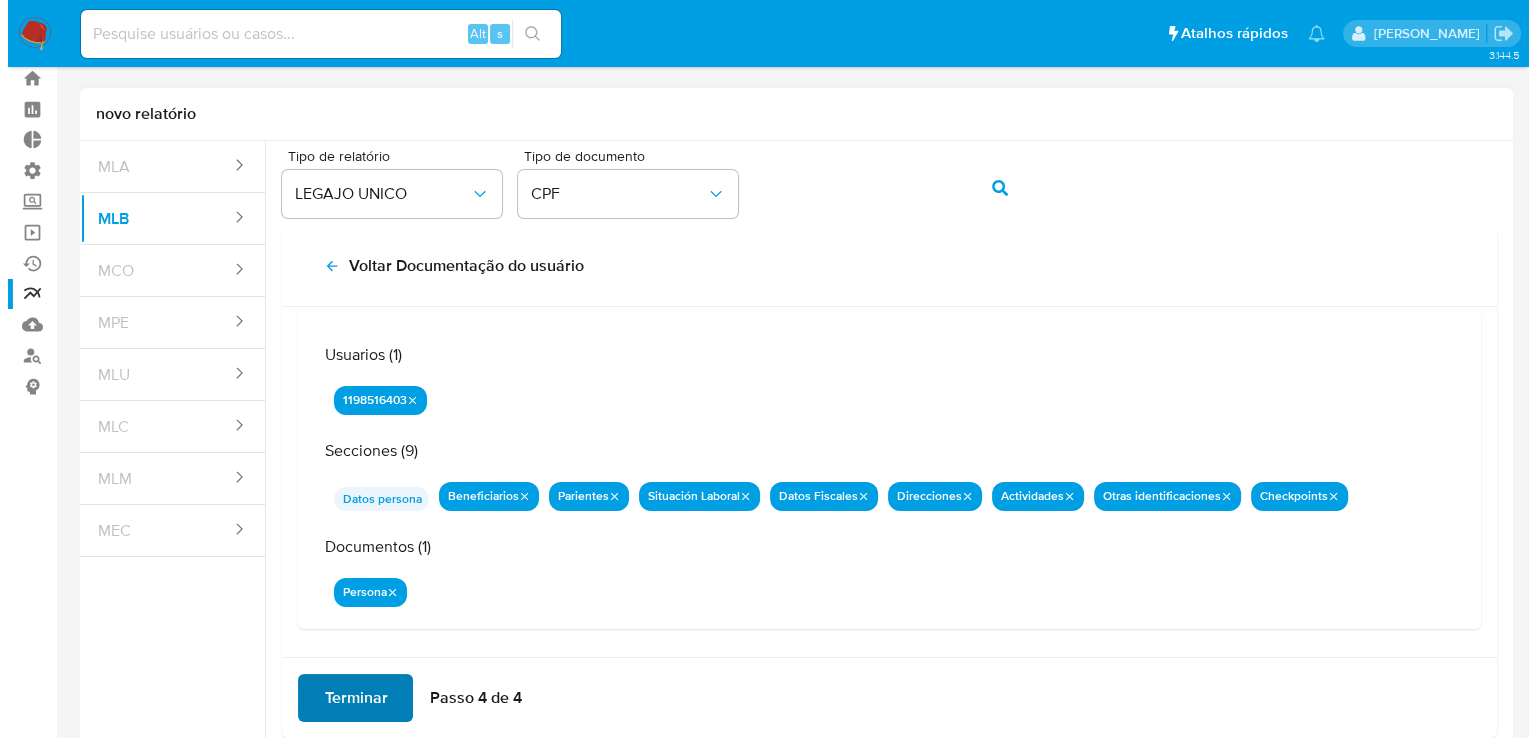 scroll, scrollTop: 0, scrollLeft: 0, axis: both 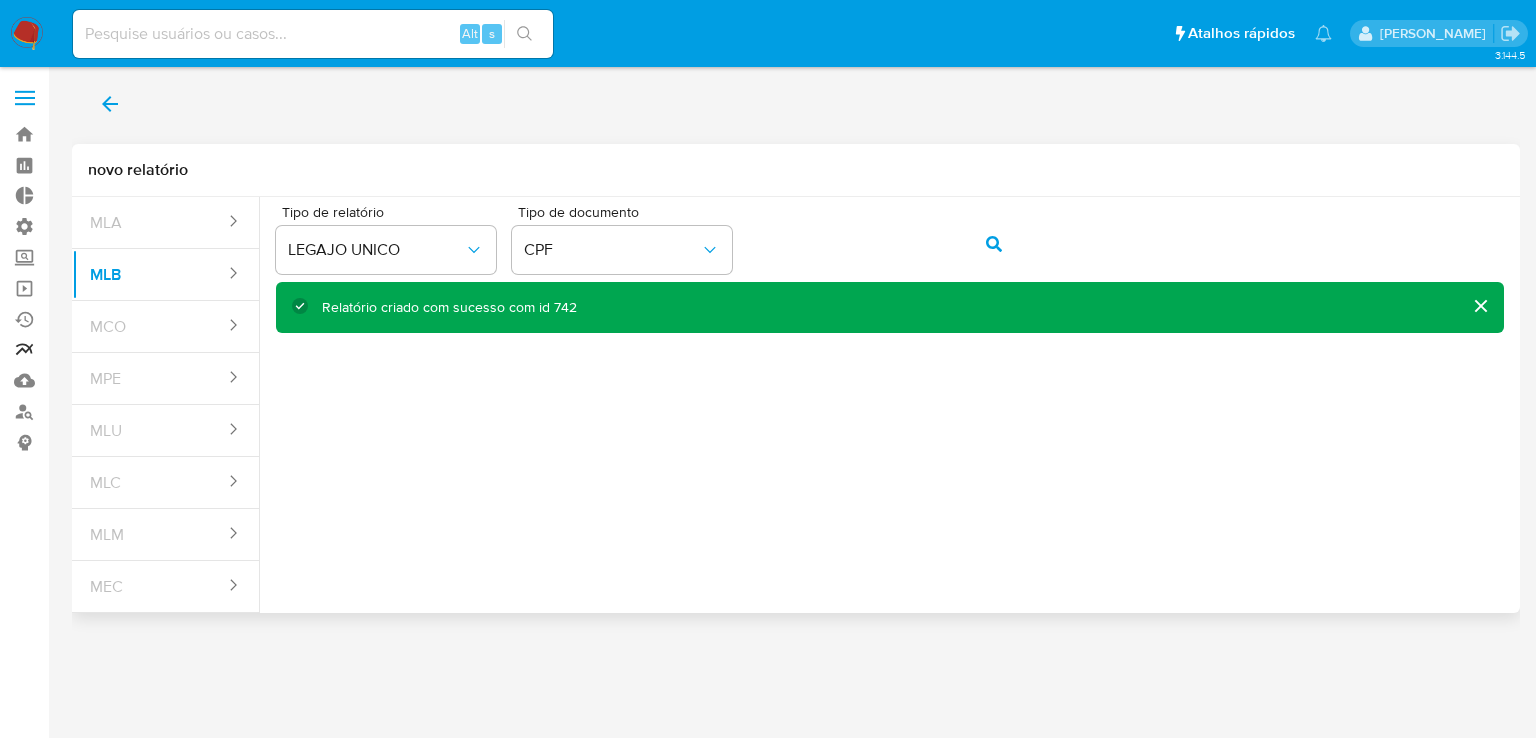 click on "relatórios" at bounding box center (119, 350) 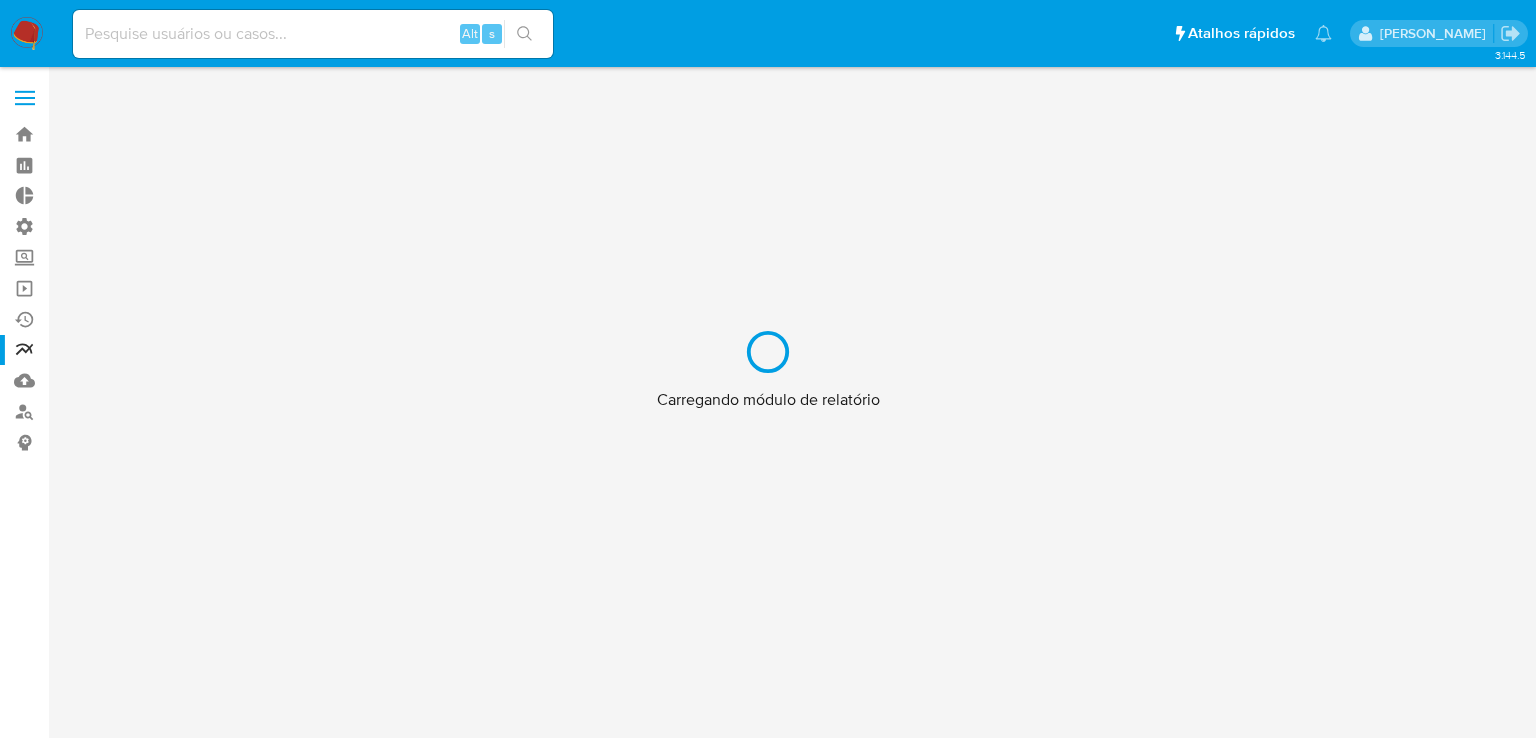 scroll, scrollTop: 0, scrollLeft: 0, axis: both 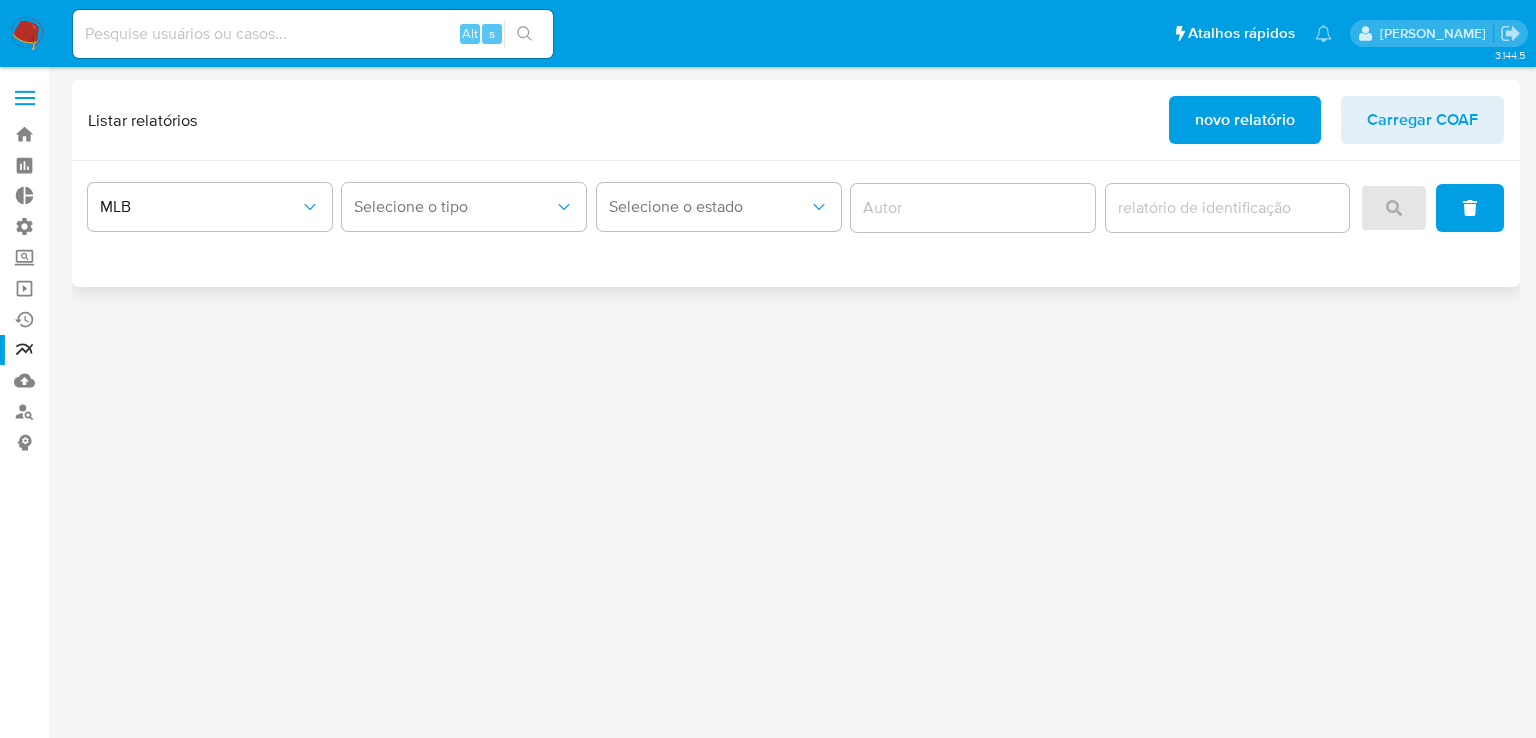 click on "Selecione o tipo" at bounding box center [464, 208] 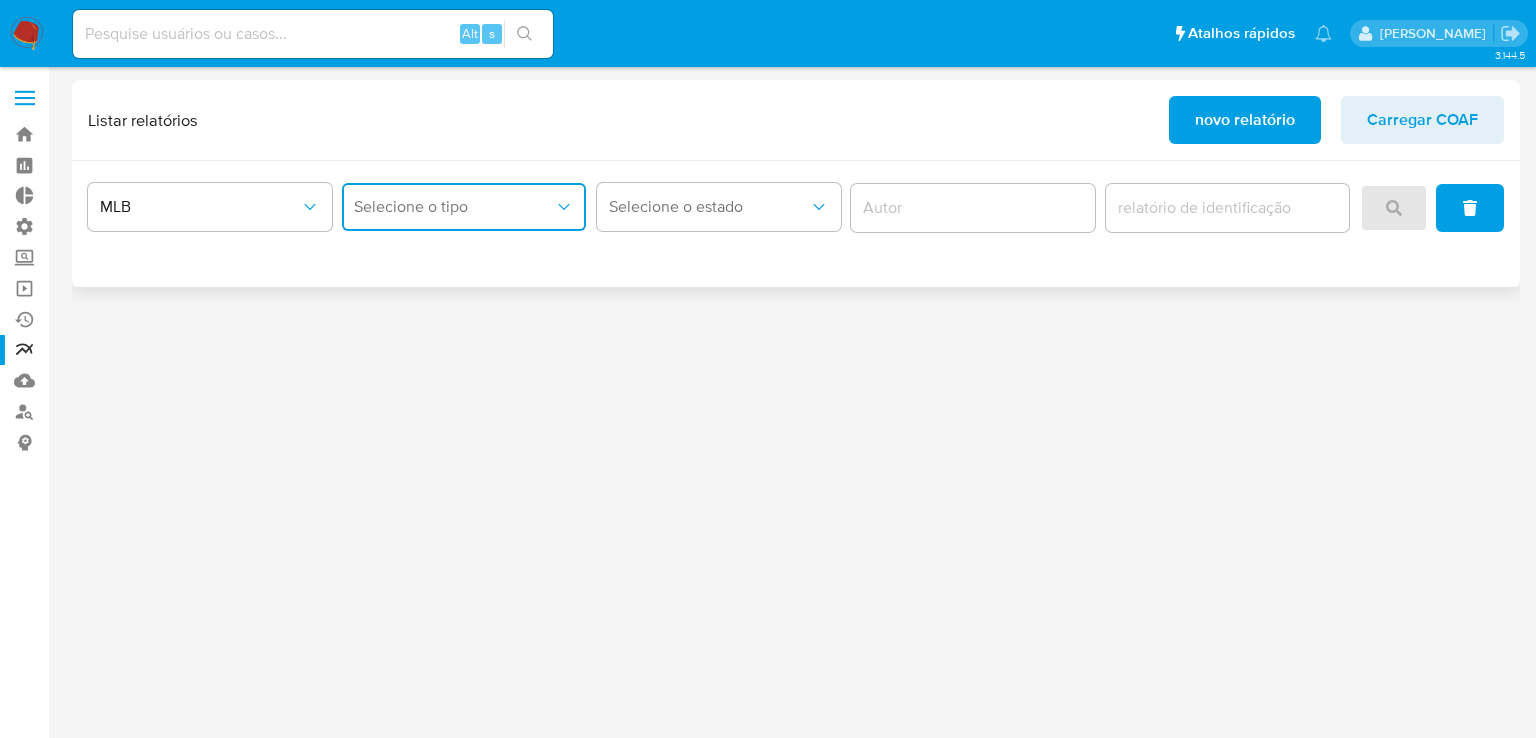 click on "Selecione o tipo" at bounding box center (464, 207) 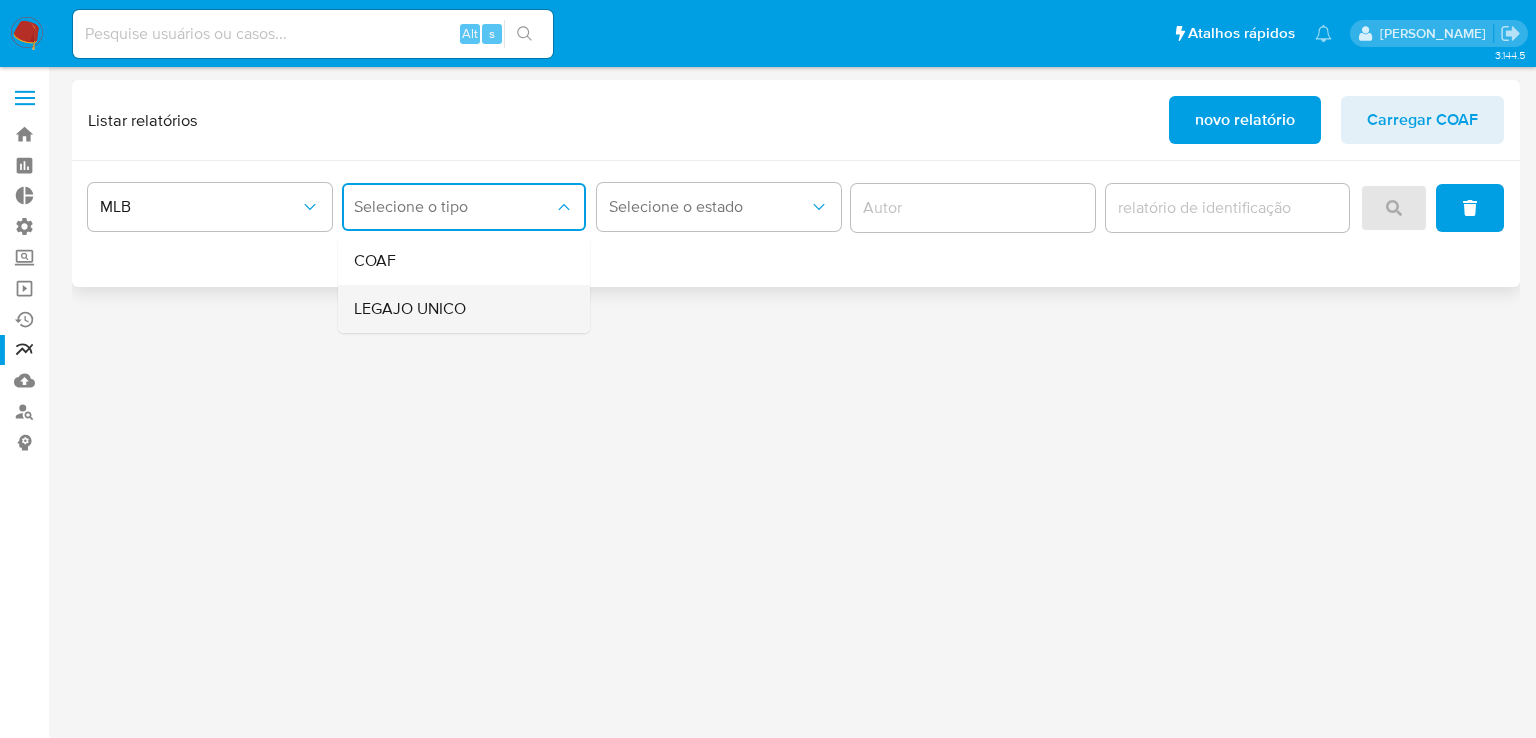 click on "LEGAJO UNICO" at bounding box center [410, 309] 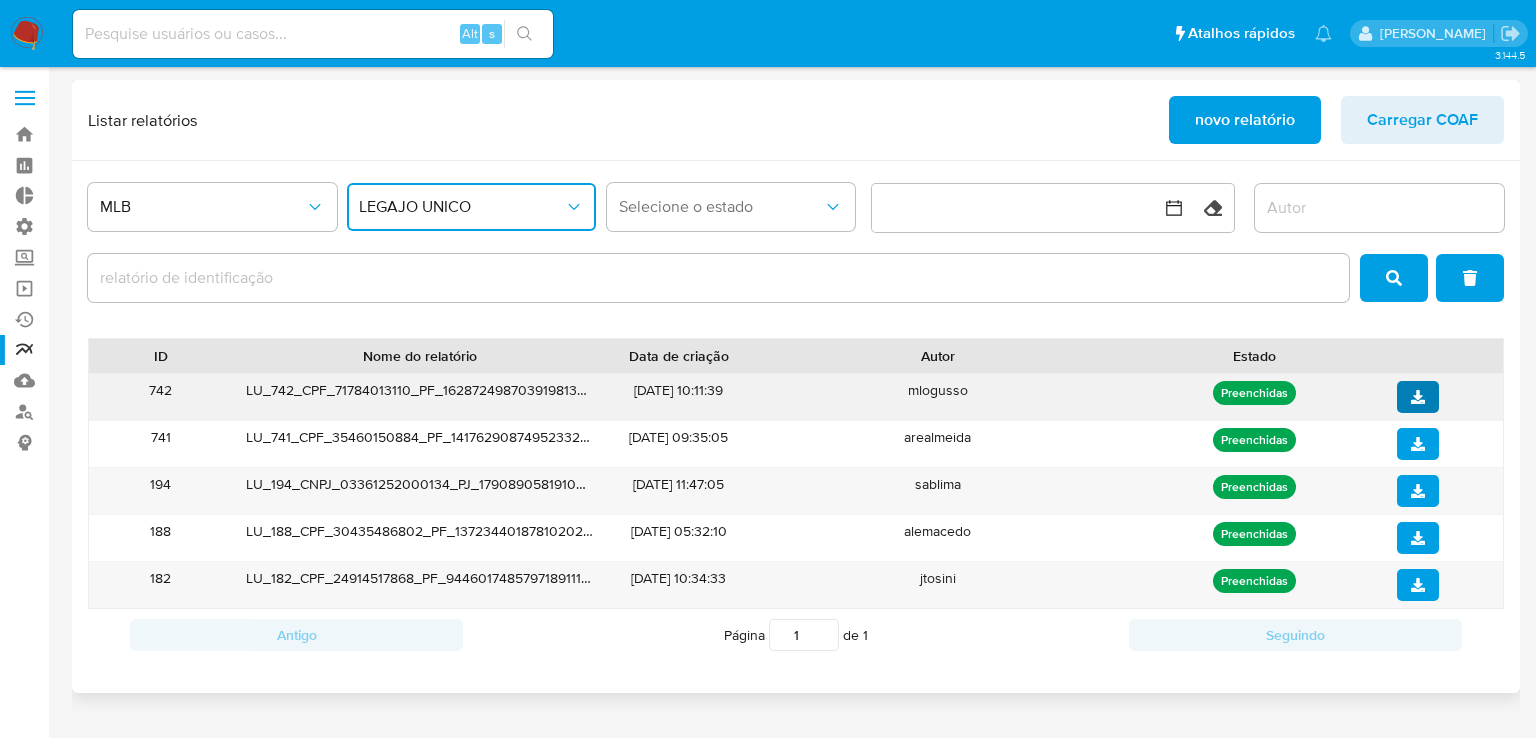 click at bounding box center (1418, 397) 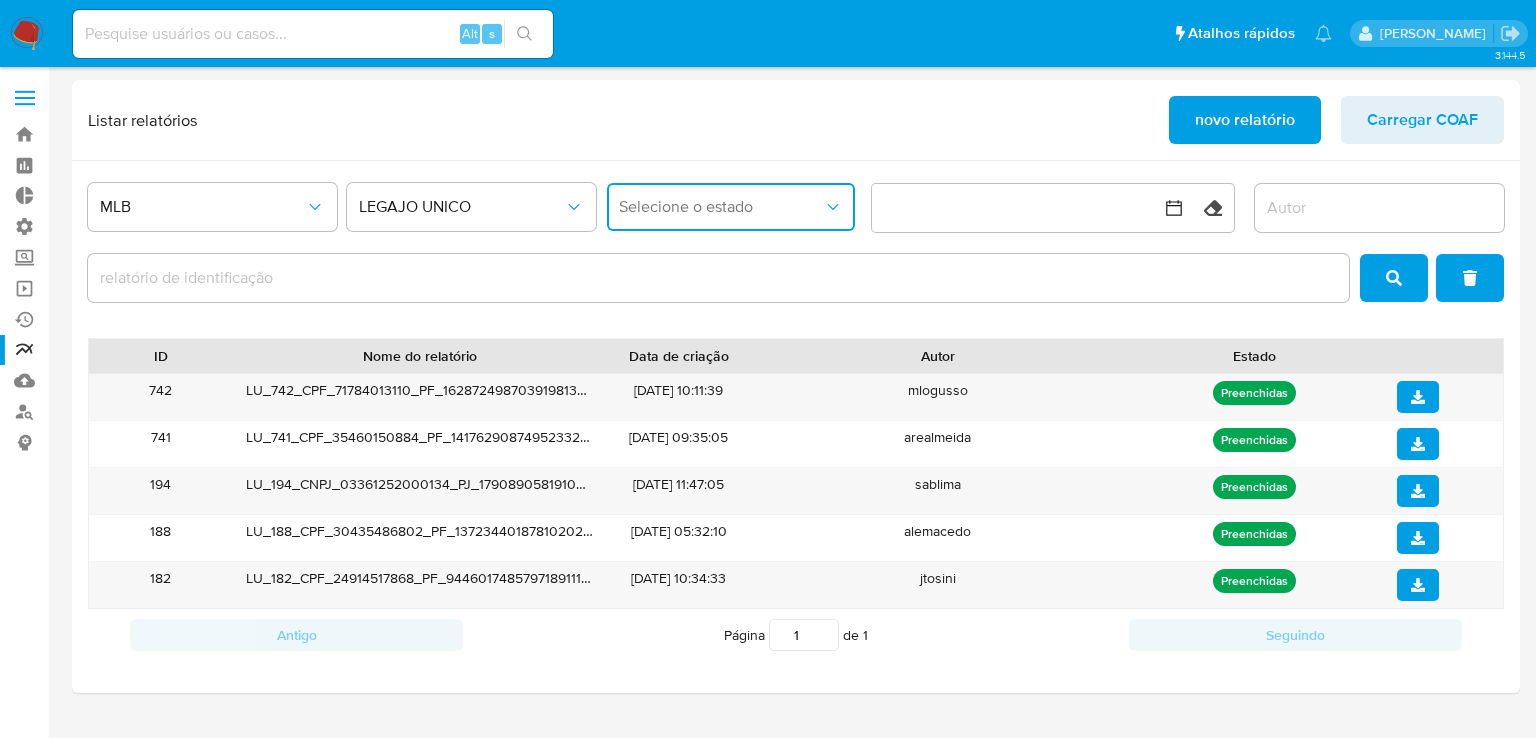 click on "Selecione o estado" at bounding box center (731, 207) 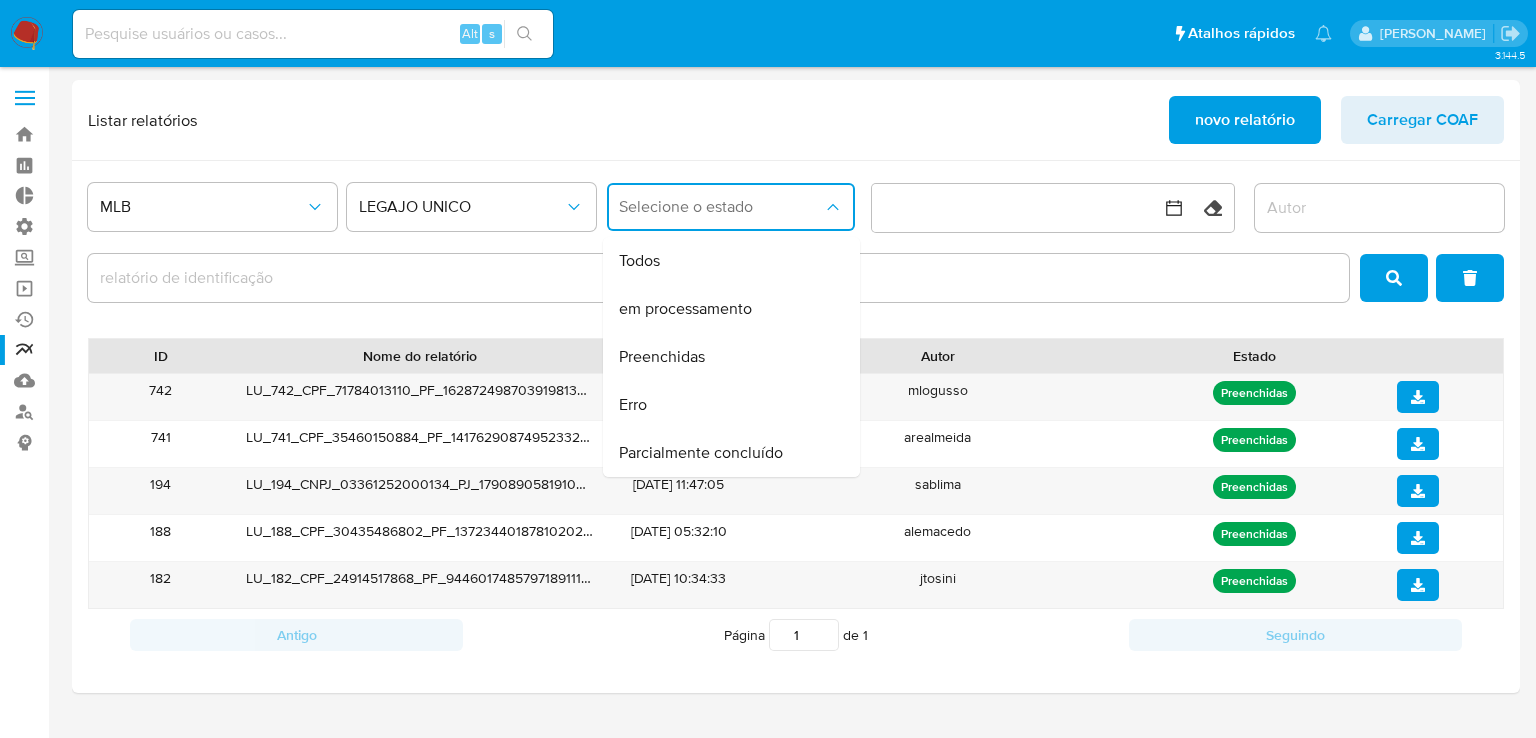 click on "Selecione o estado" at bounding box center [731, 207] 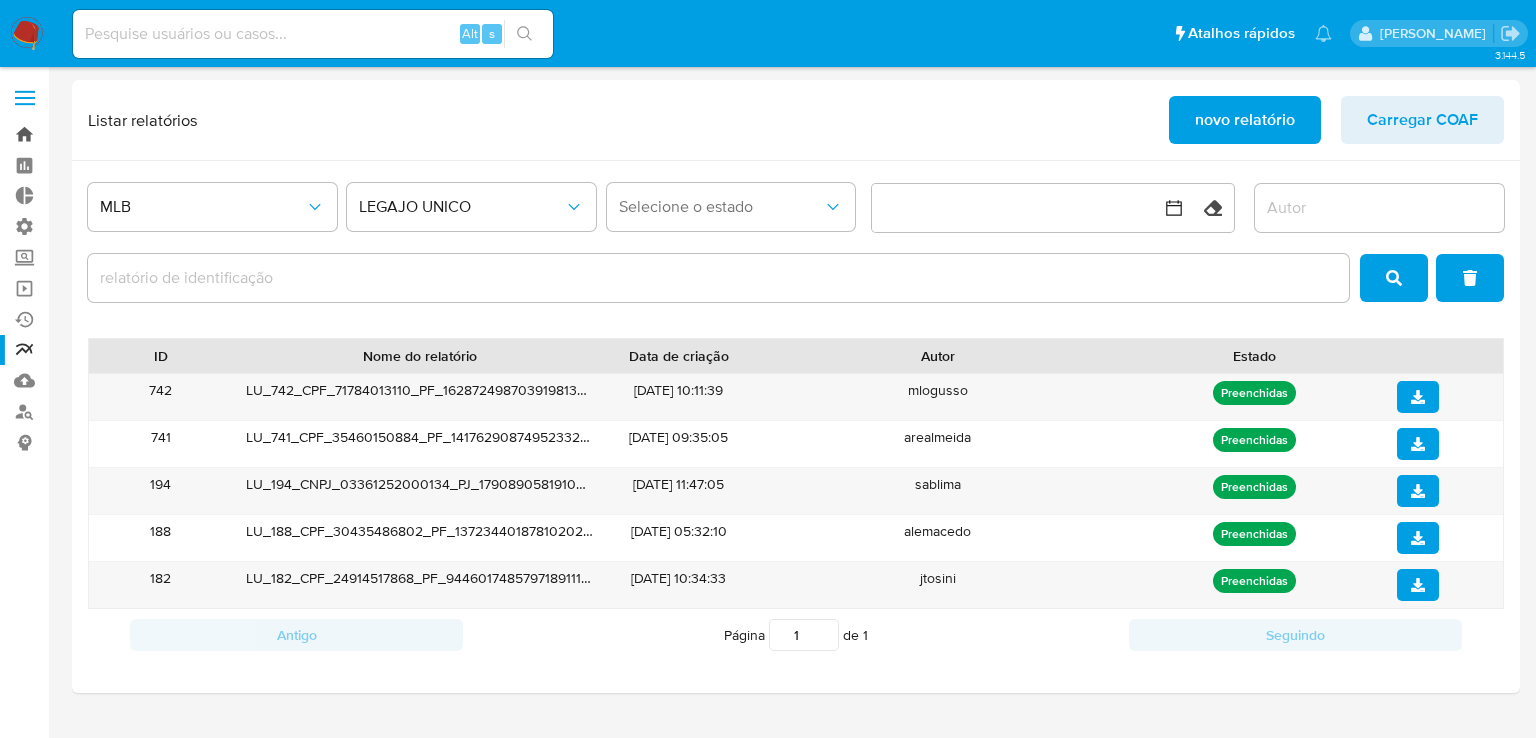 click on "Bandeja" at bounding box center [119, 134] 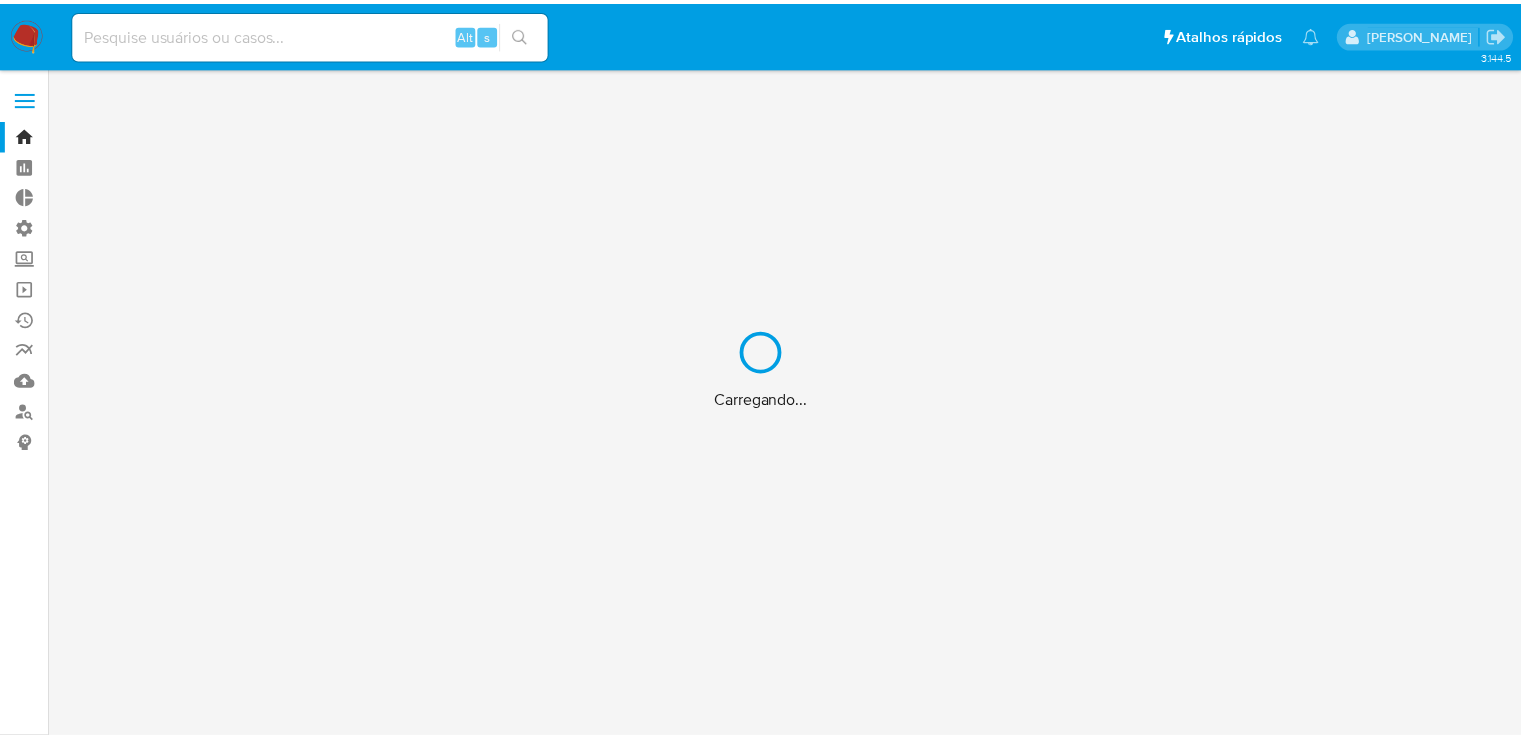 scroll, scrollTop: 0, scrollLeft: 0, axis: both 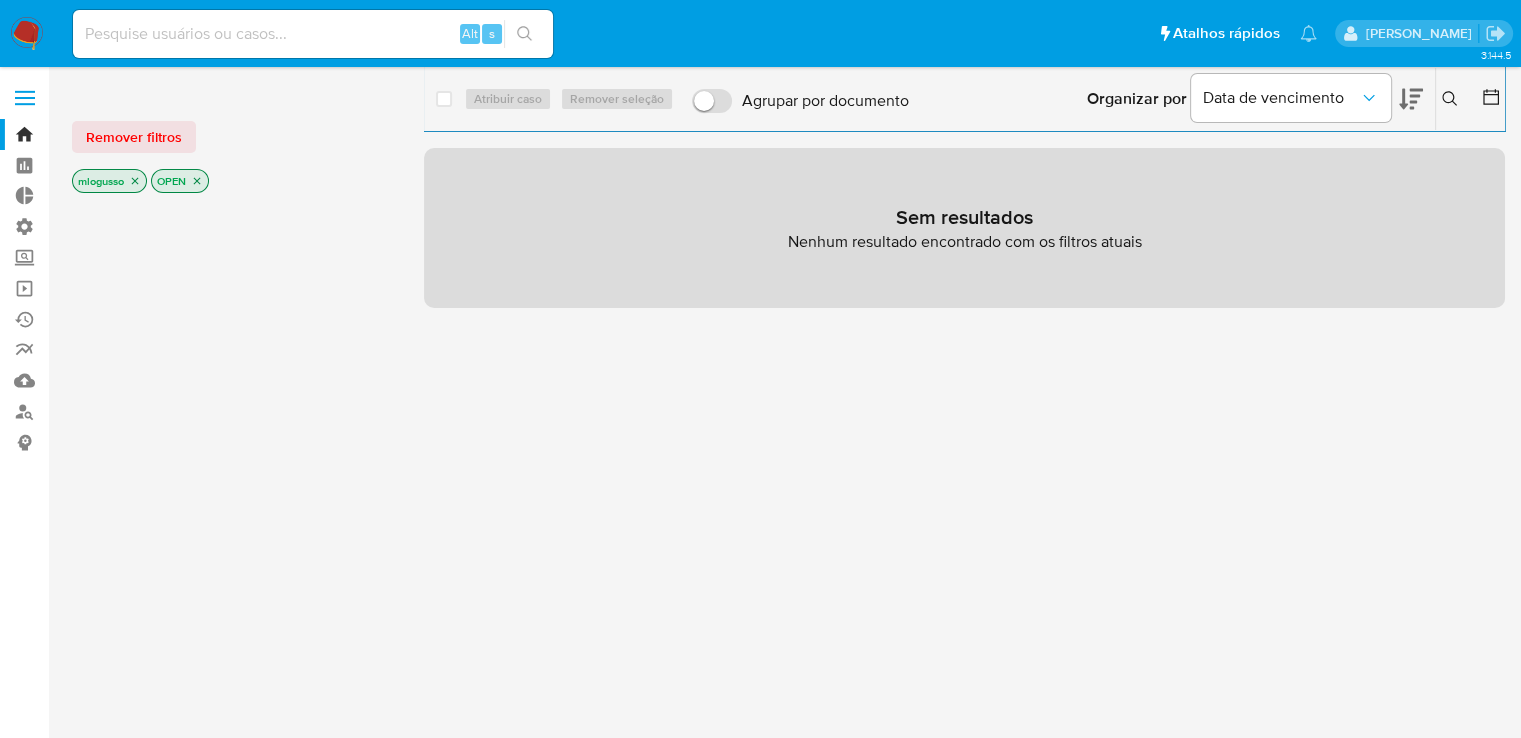 click on "mlogusso" at bounding box center (109, 181) 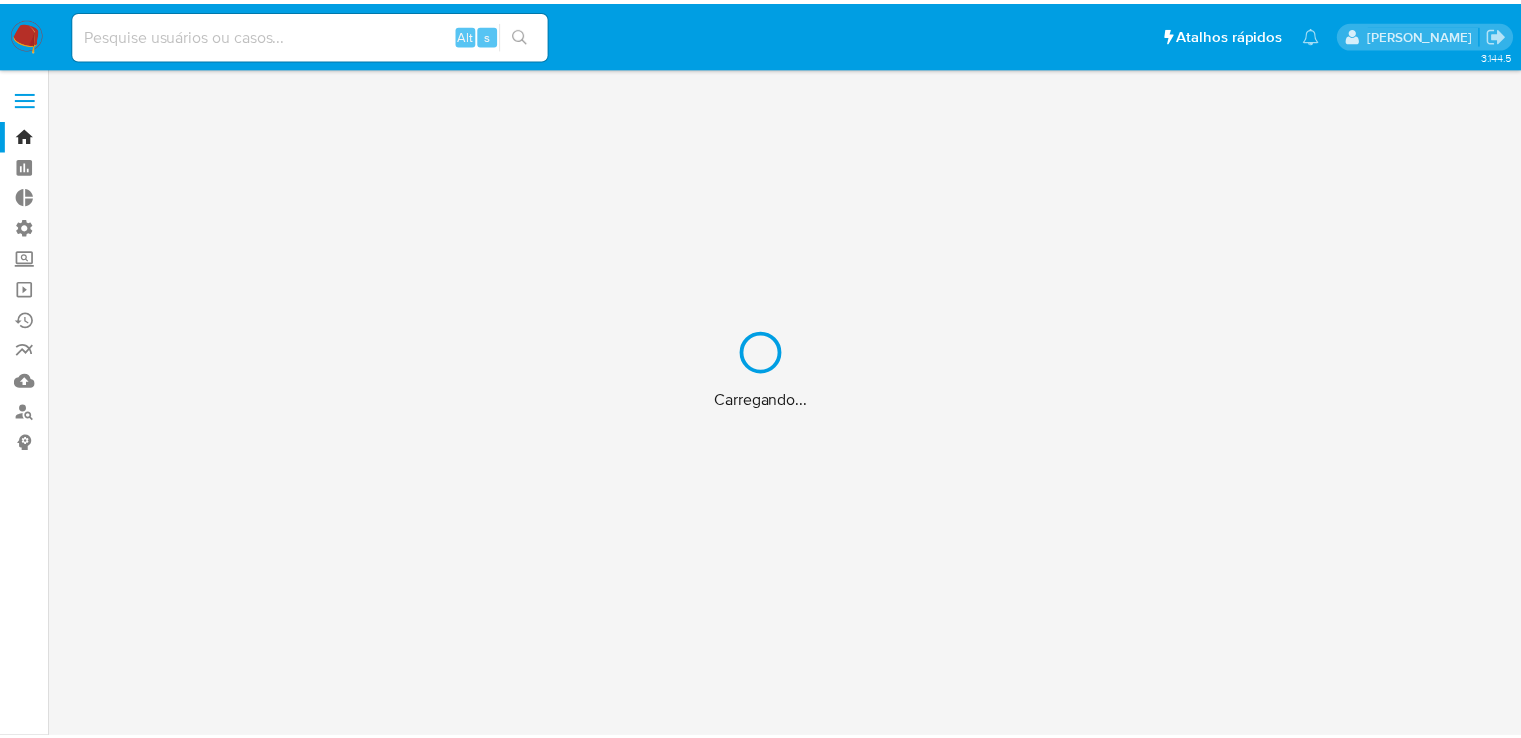 scroll, scrollTop: 0, scrollLeft: 0, axis: both 